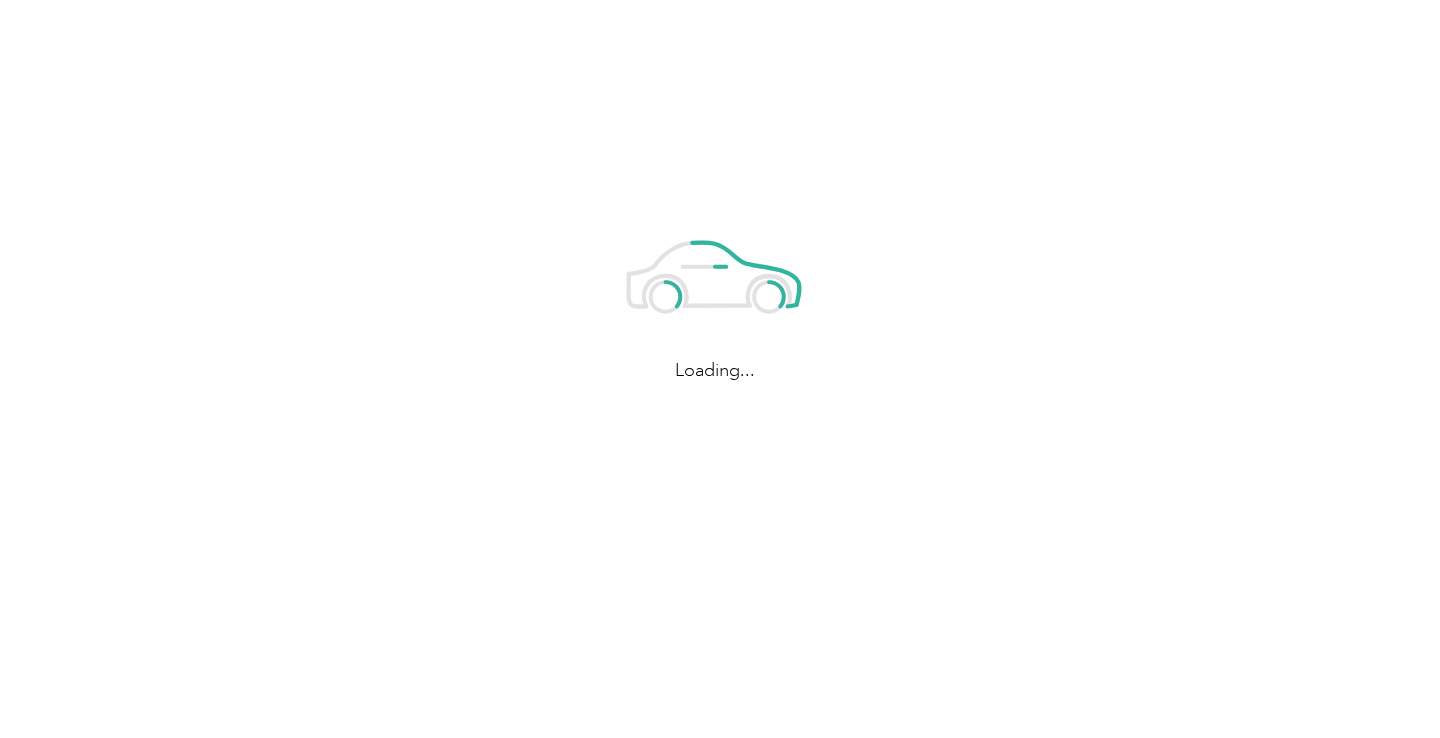 scroll, scrollTop: 0, scrollLeft: 0, axis: both 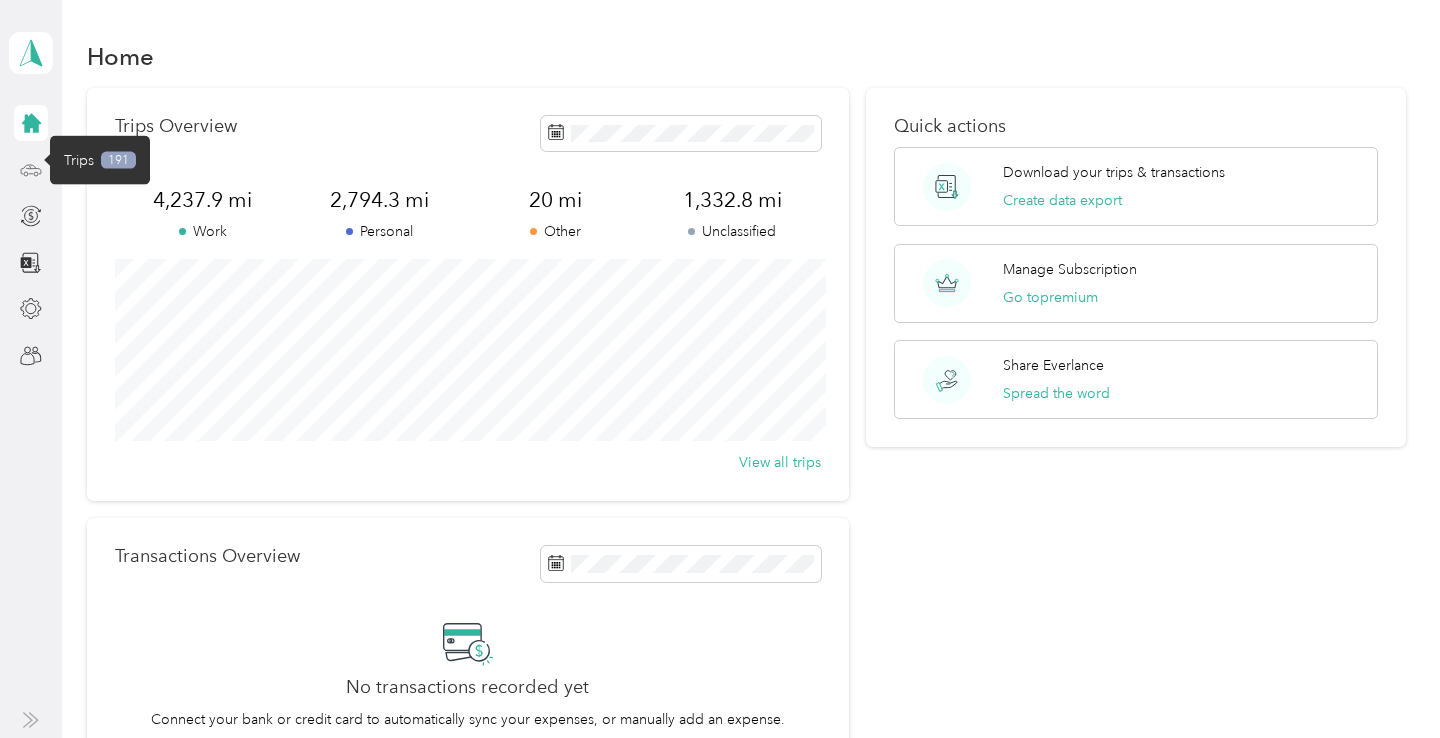 click 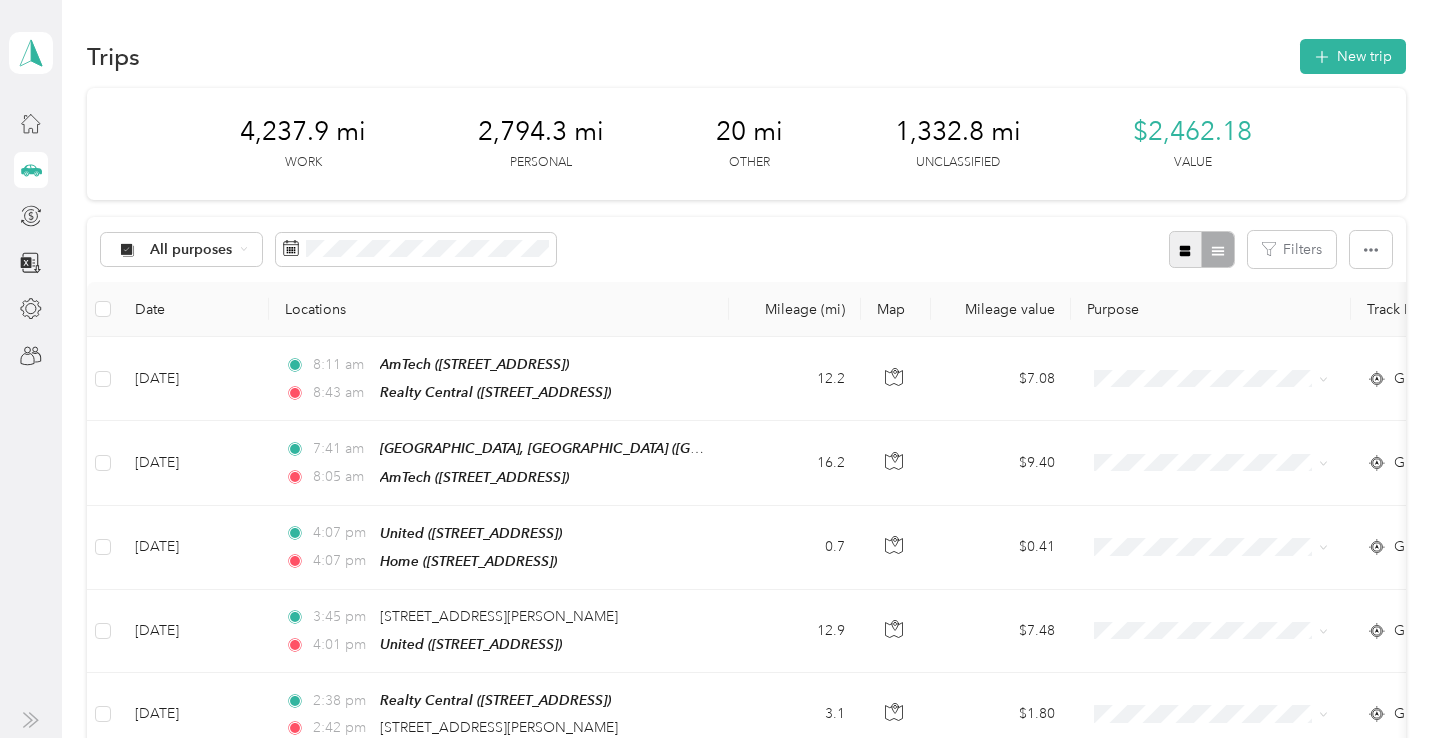 click at bounding box center [1186, 249] 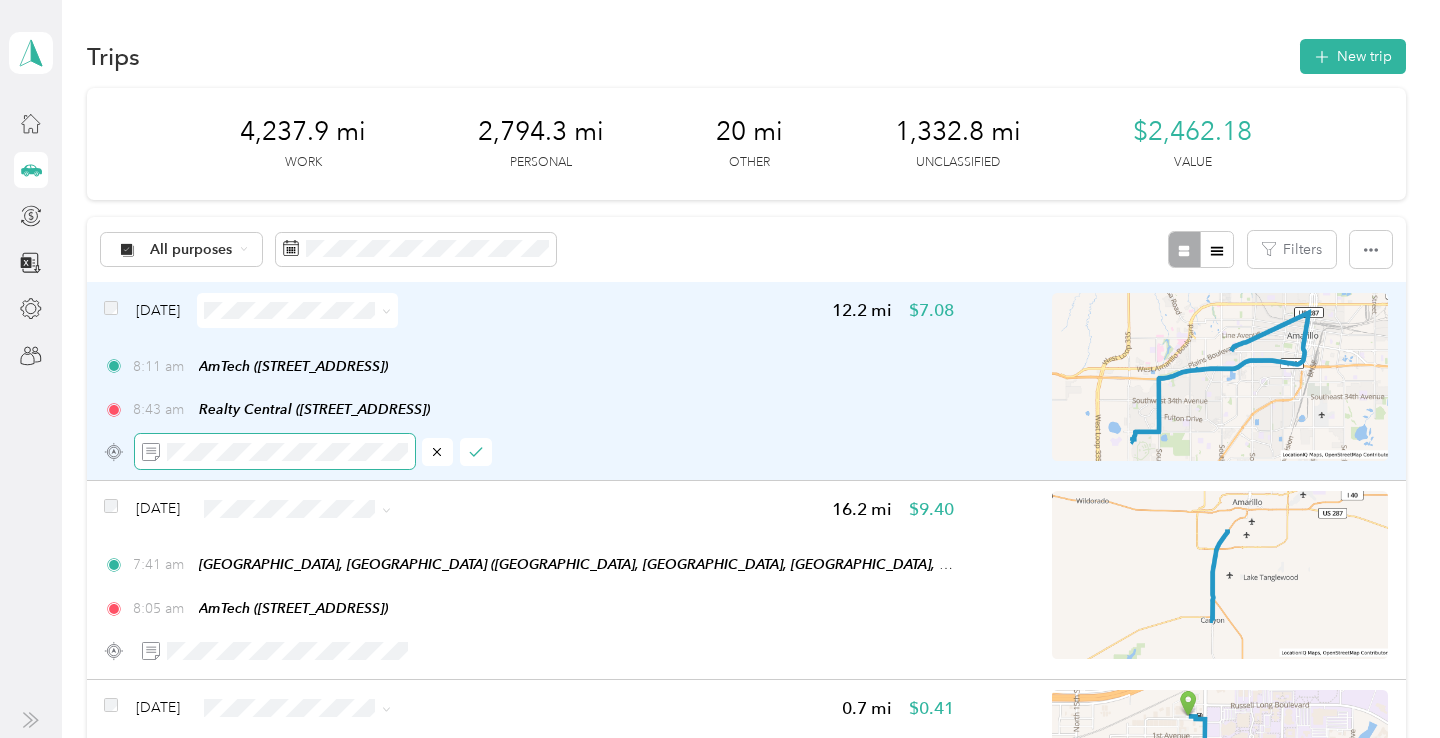 scroll, scrollTop: 0, scrollLeft: 344, axis: horizontal 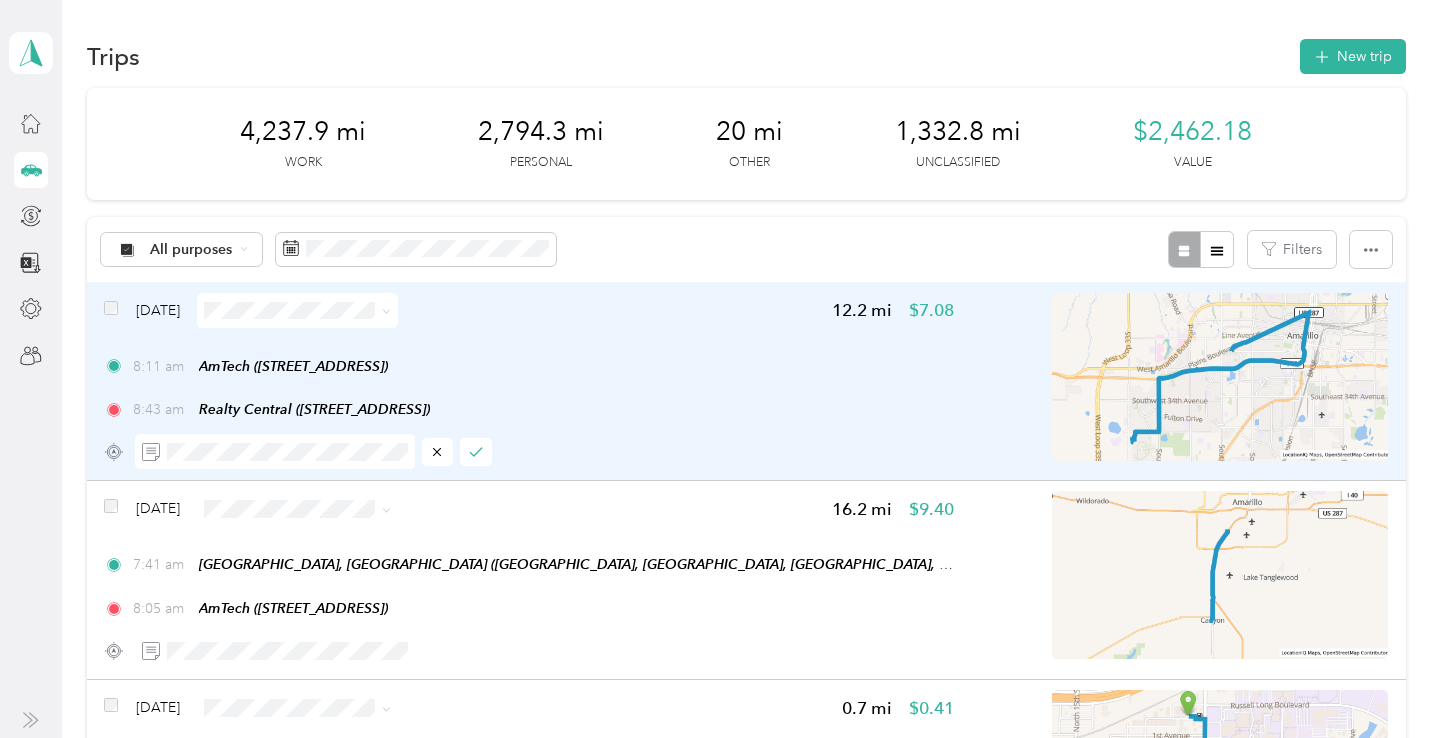 click at bounding box center [297, 310] 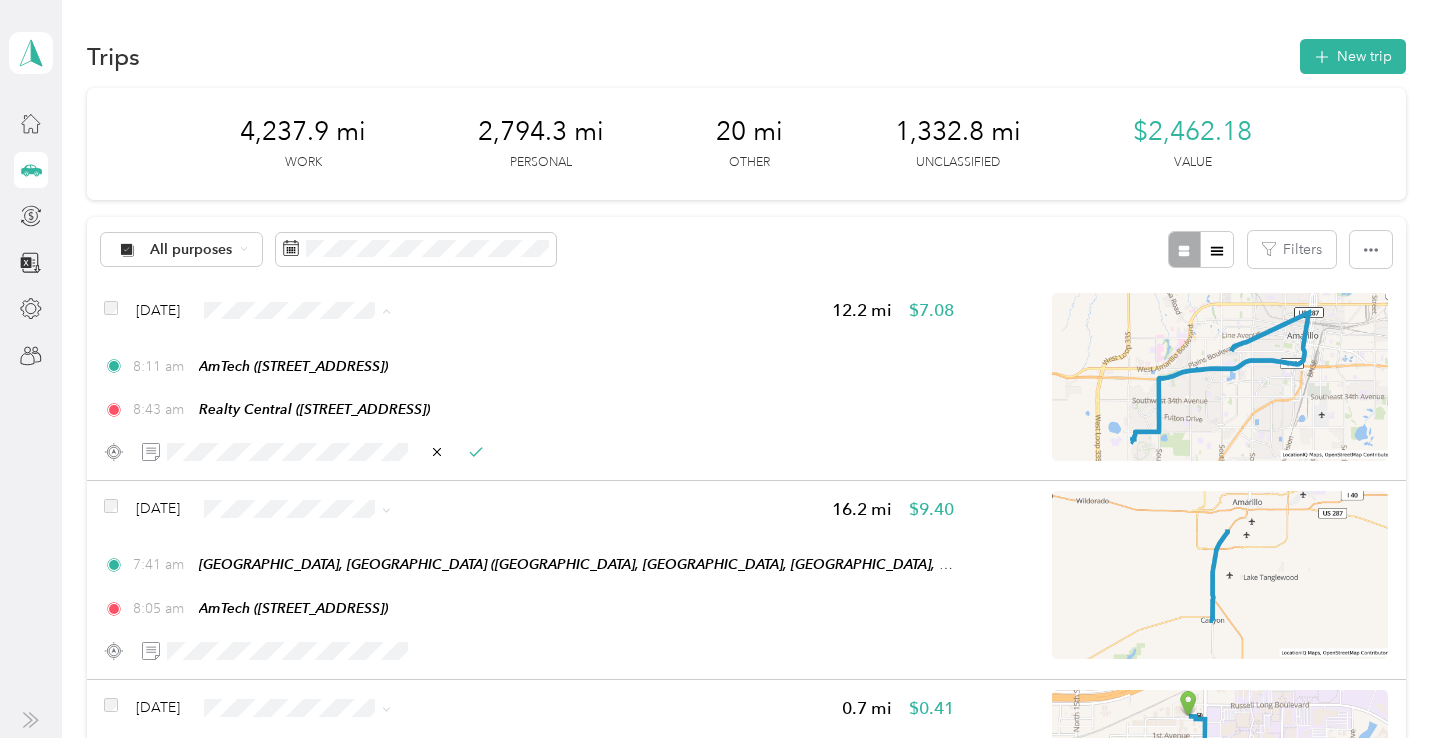click on "Work" at bounding box center [349, 349] 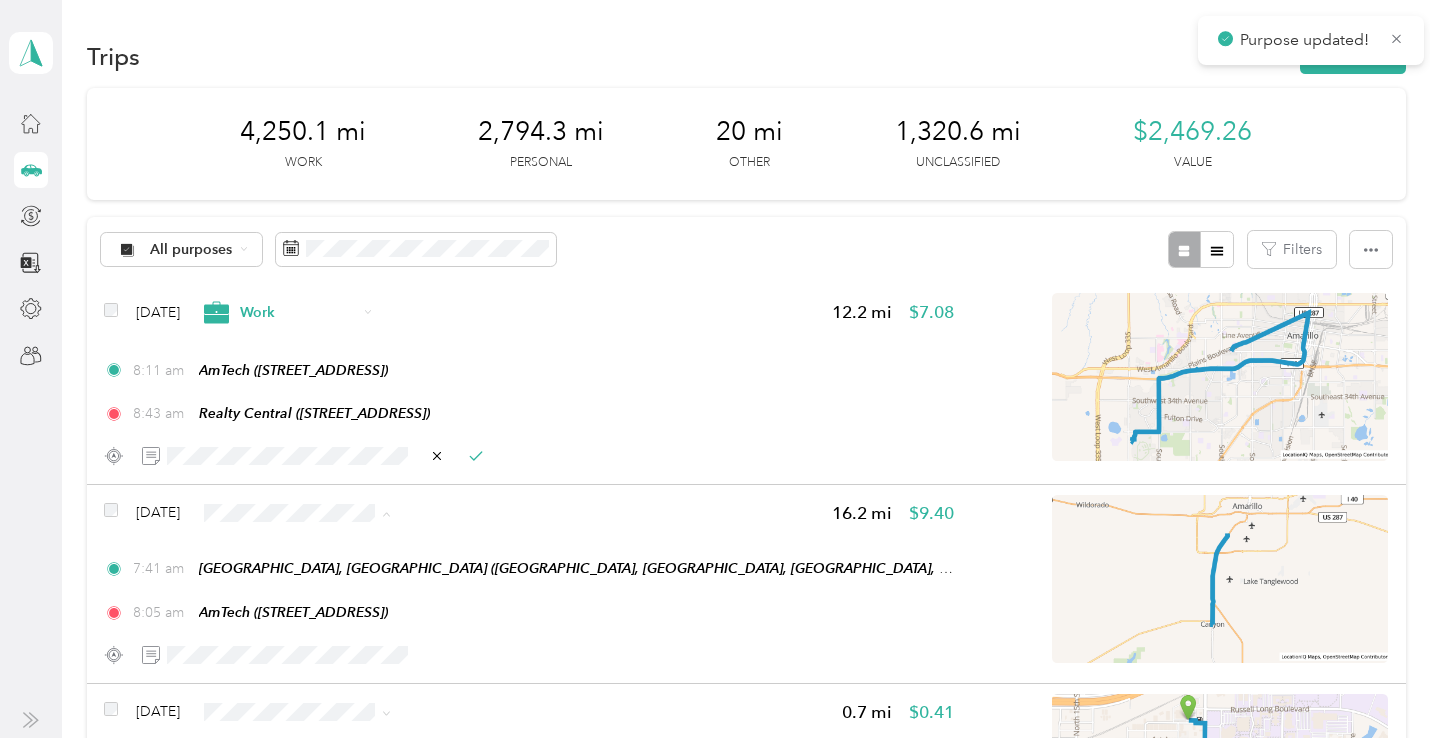 click on "Personal" at bounding box center [349, 272] 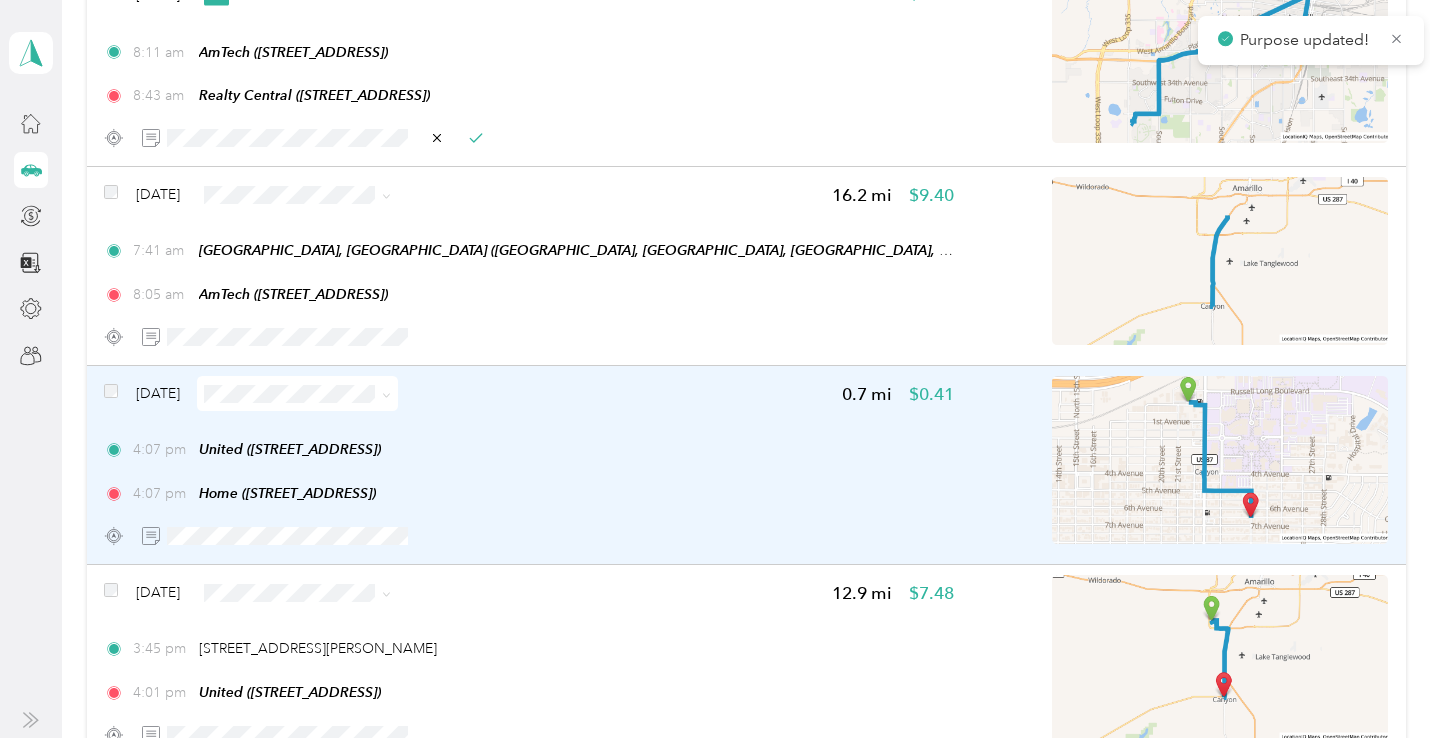 scroll, scrollTop: 327, scrollLeft: 0, axis: vertical 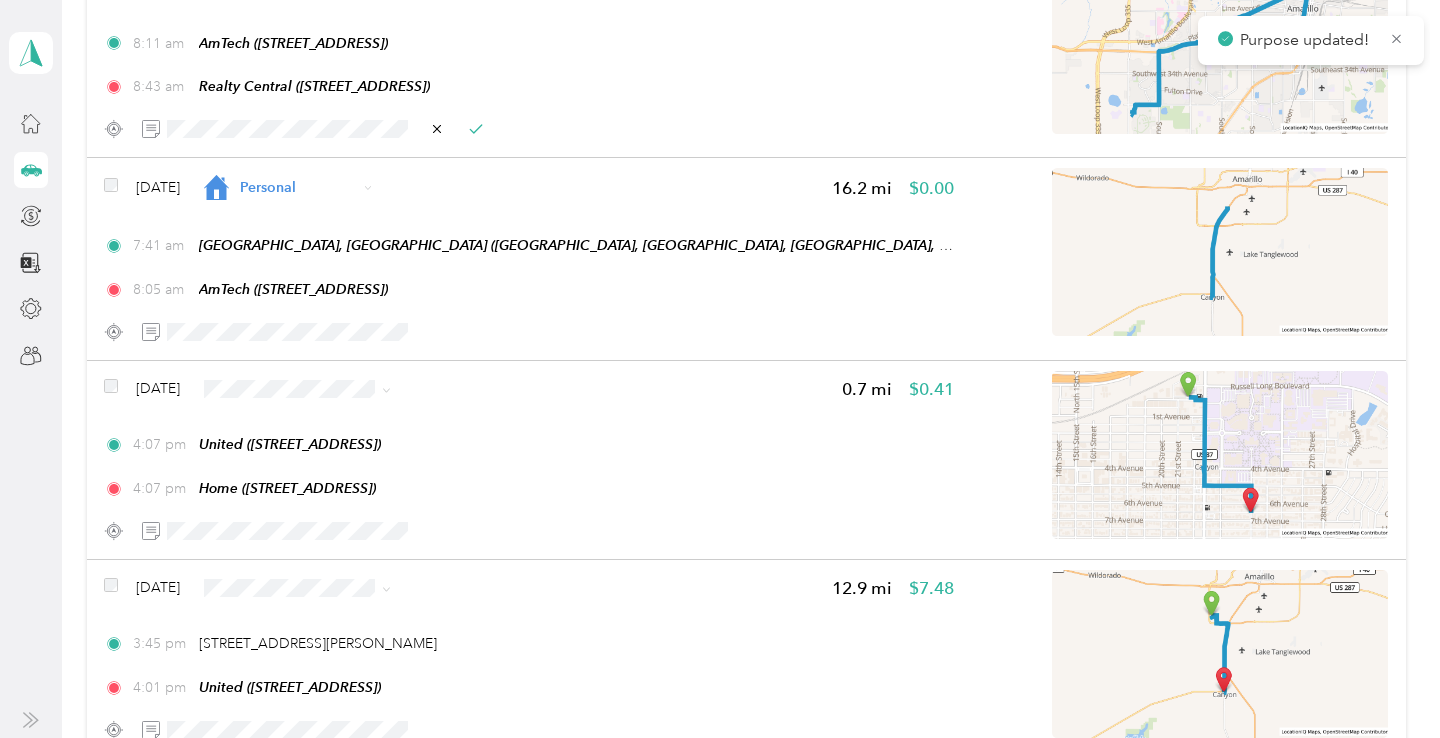 click on "Personal" at bounding box center [341, 468] 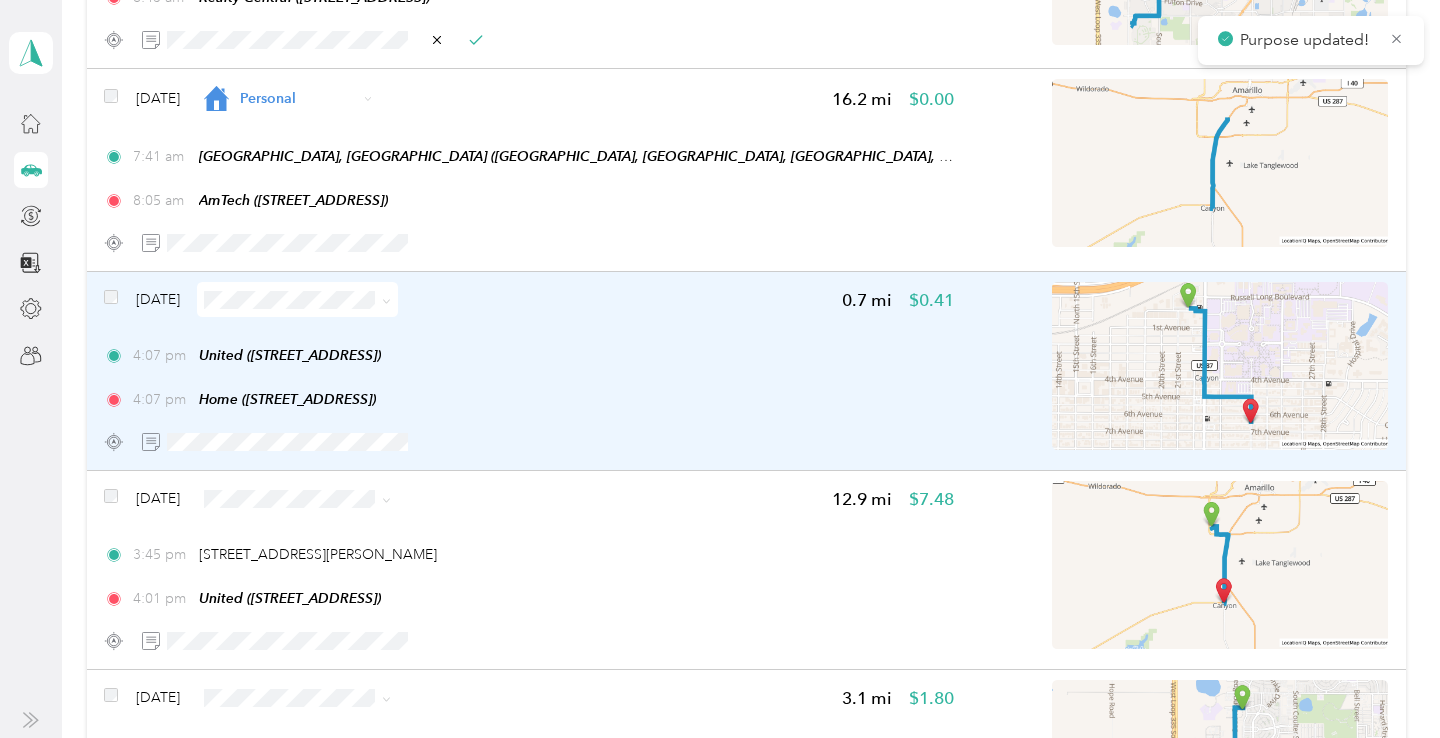 scroll, scrollTop: 506, scrollLeft: 0, axis: vertical 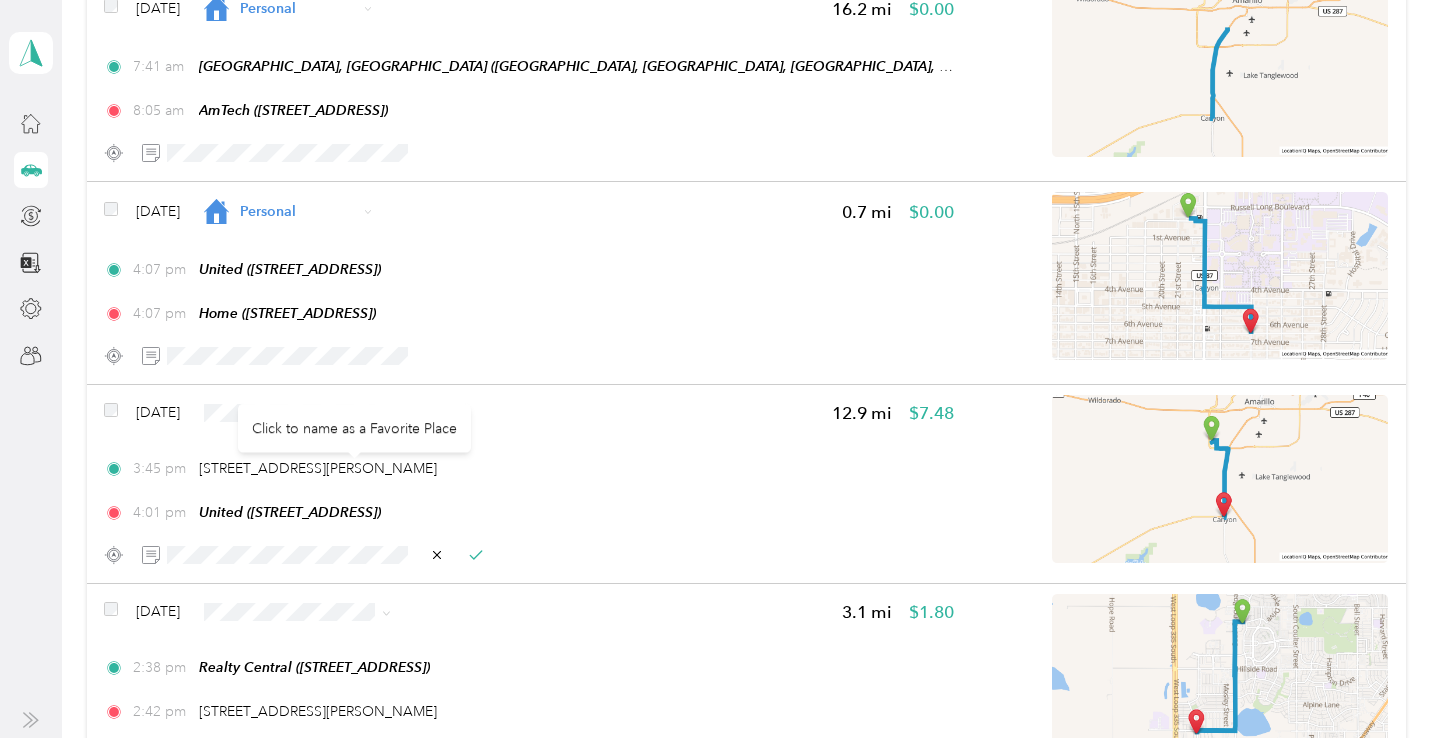 click on "Click to name as a Favorite Place" at bounding box center (354, 428) 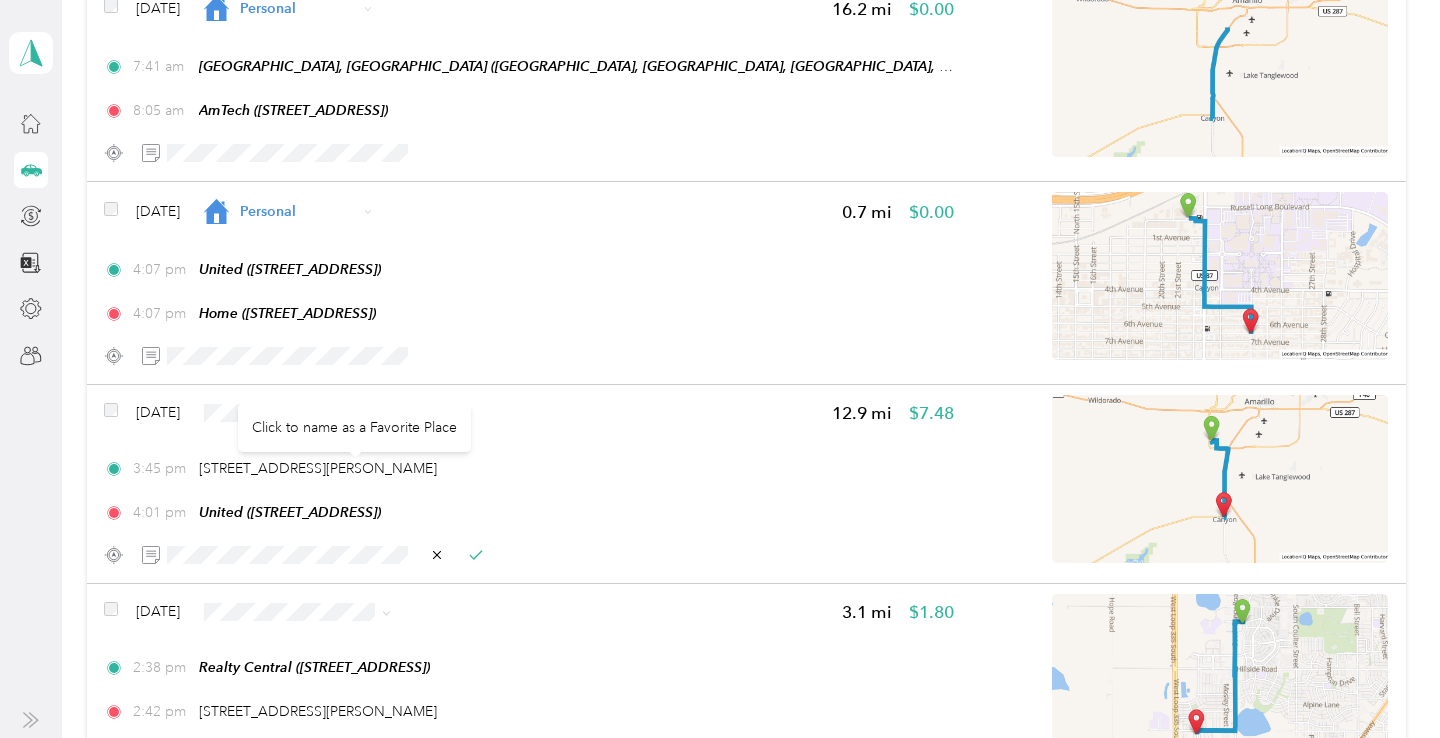 click on "Click to name as a Favorite Place" at bounding box center (354, 427) 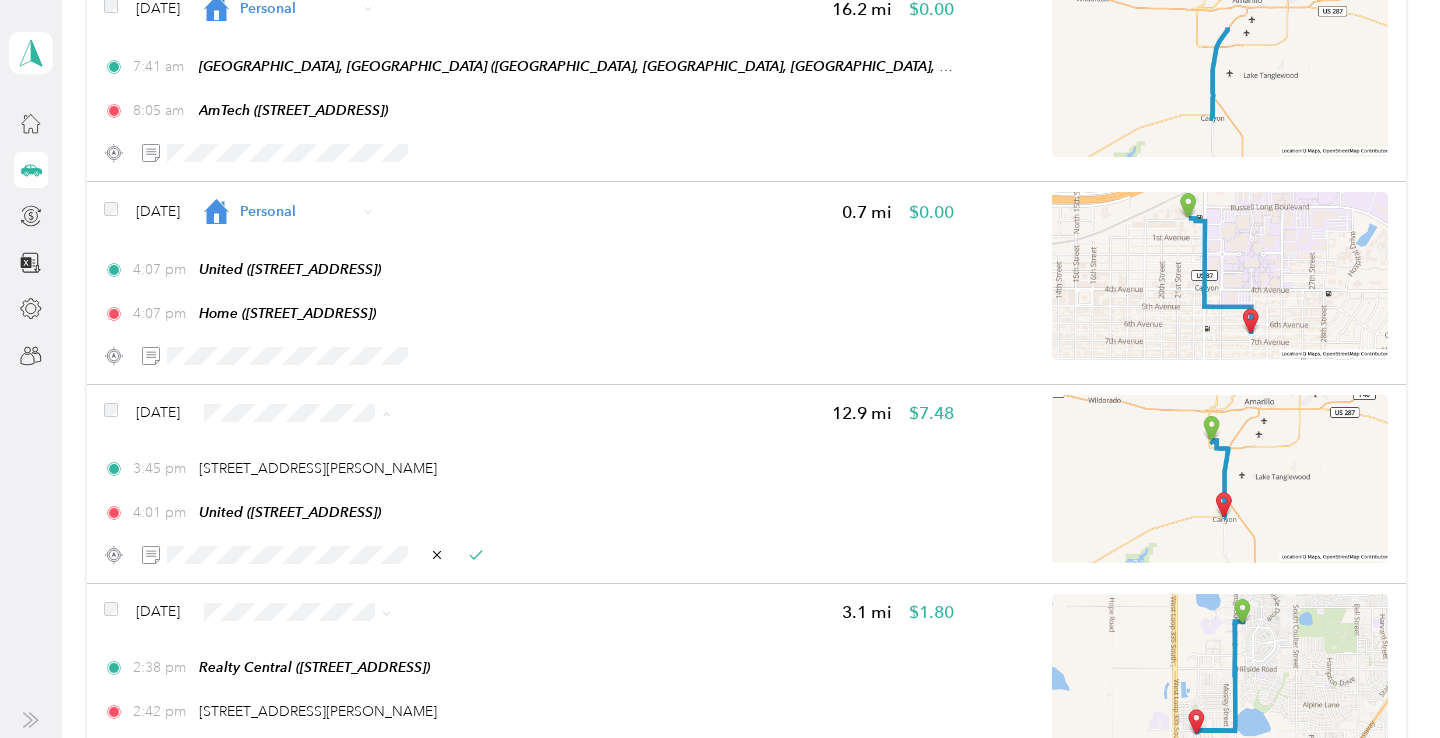 click on "Work" at bounding box center (341, 453) 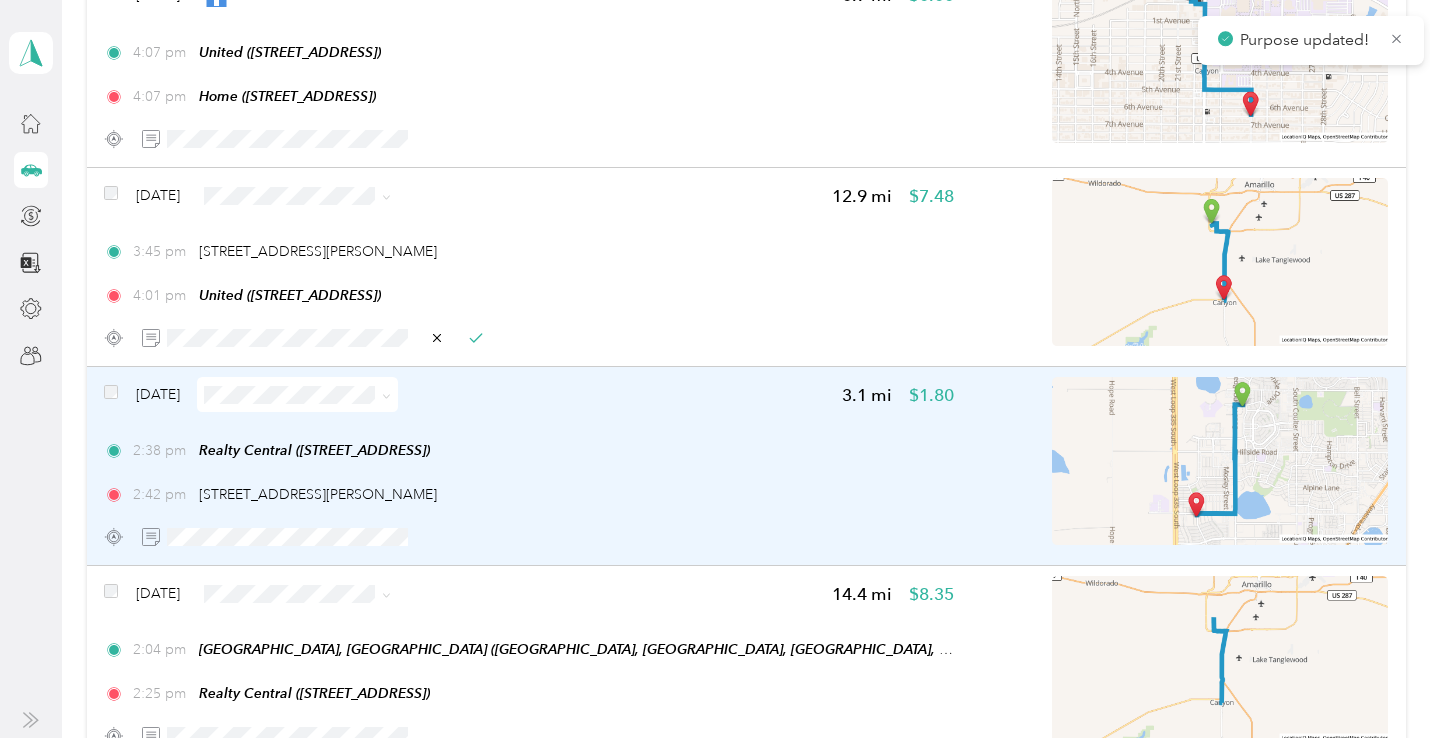 scroll, scrollTop: 745, scrollLeft: 0, axis: vertical 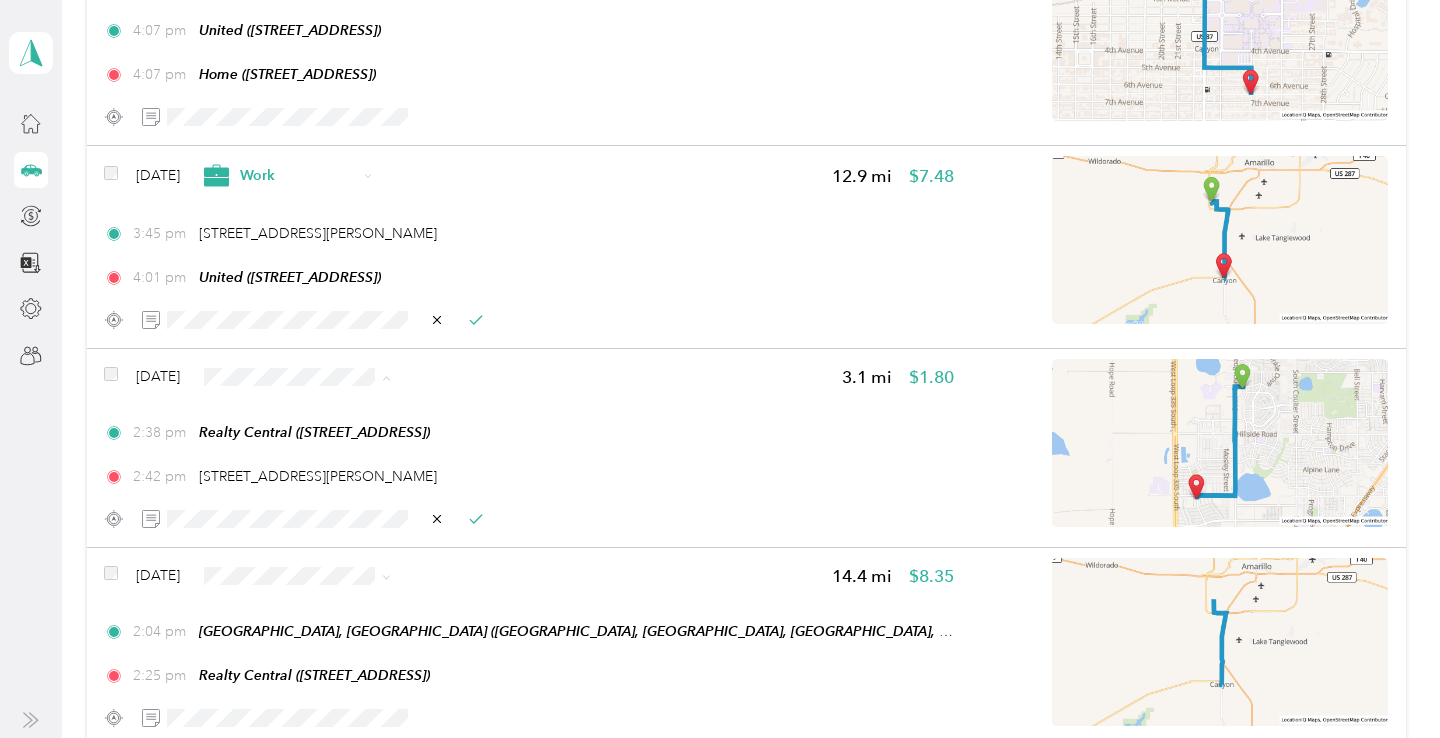 click on "Work" at bounding box center (341, 418) 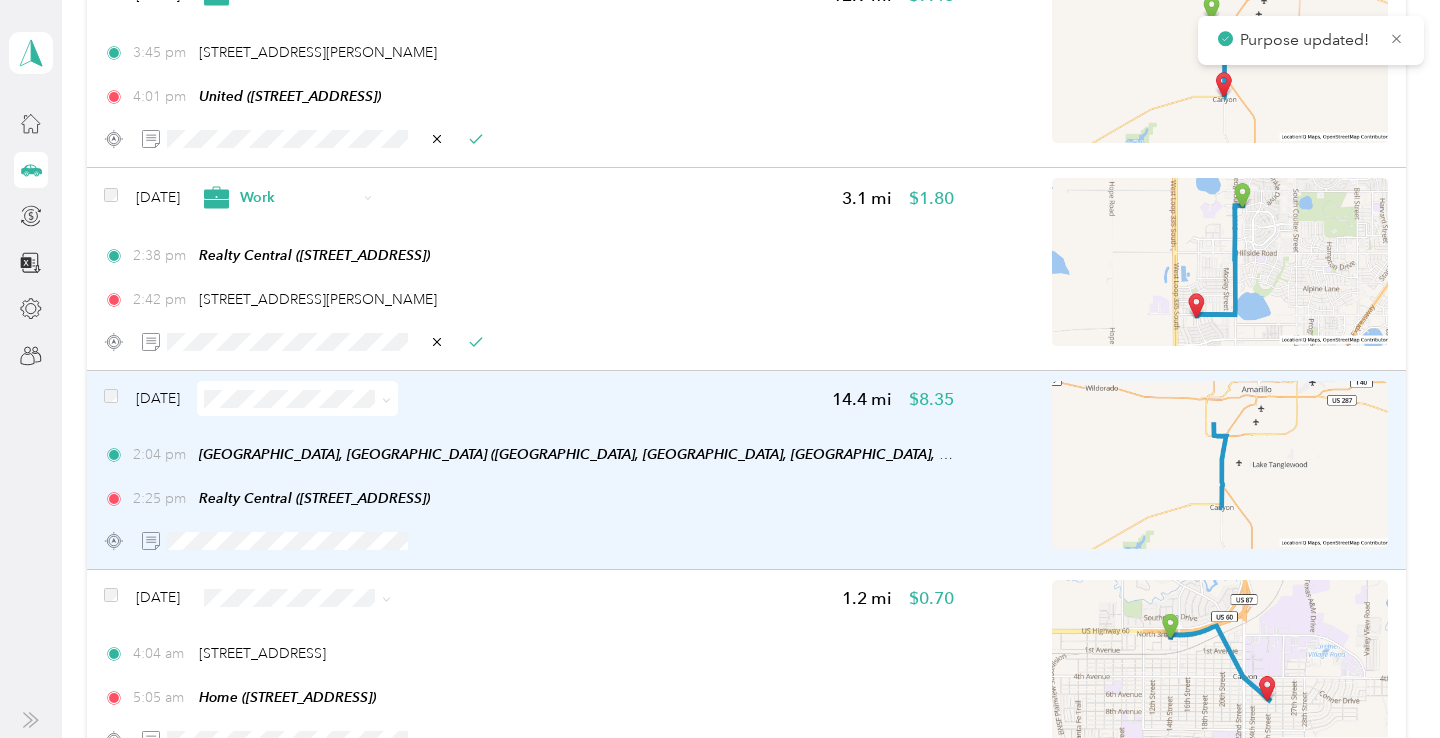 scroll, scrollTop: 935, scrollLeft: 0, axis: vertical 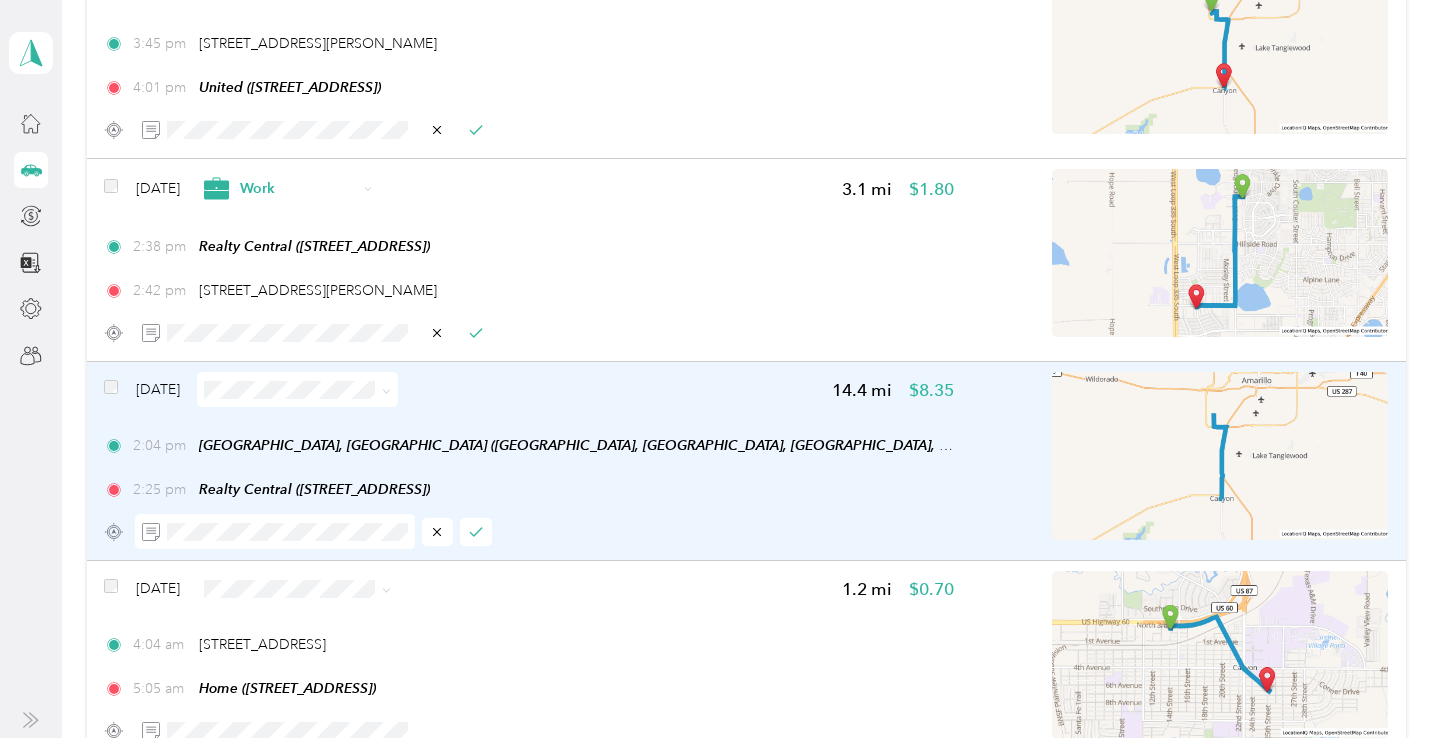 click at bounding box center (297, 389) 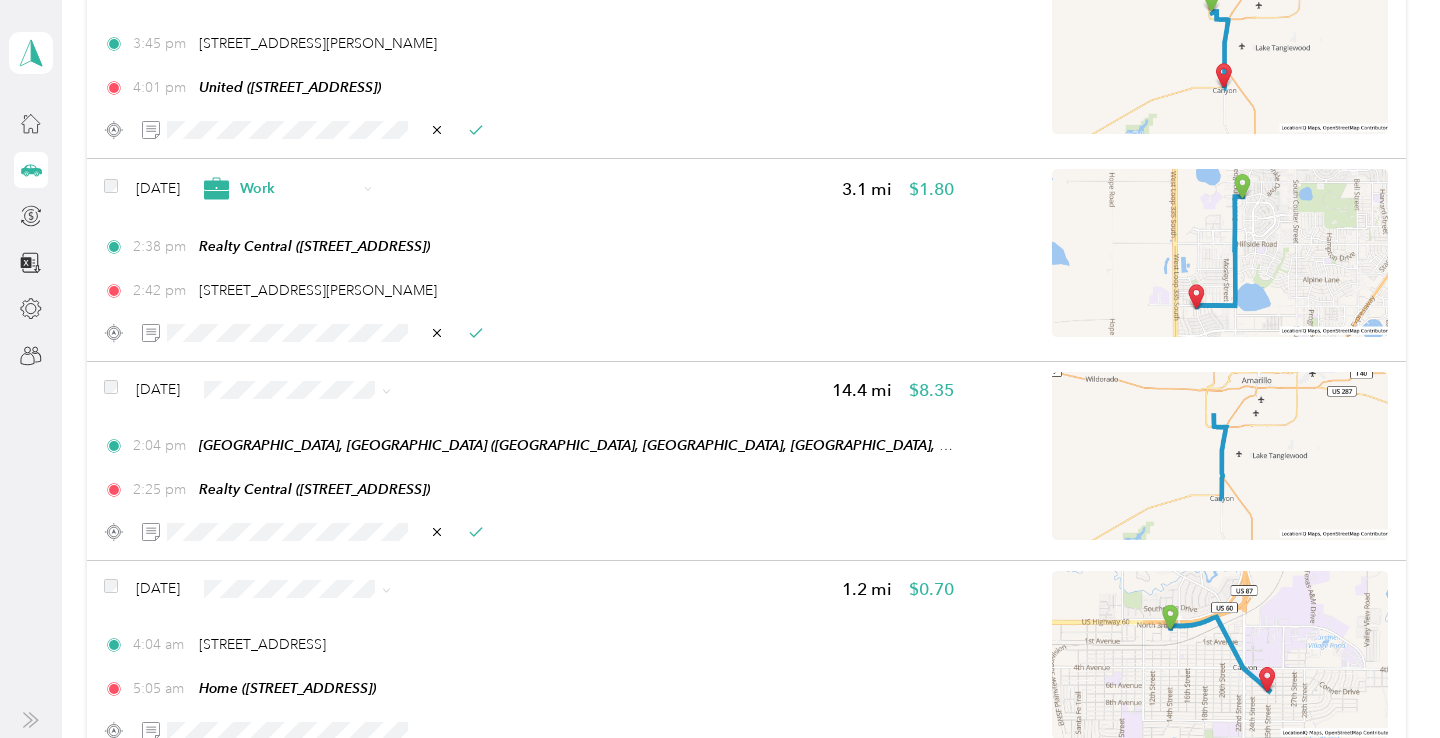click on "Work" at bounding box center [341, 430] 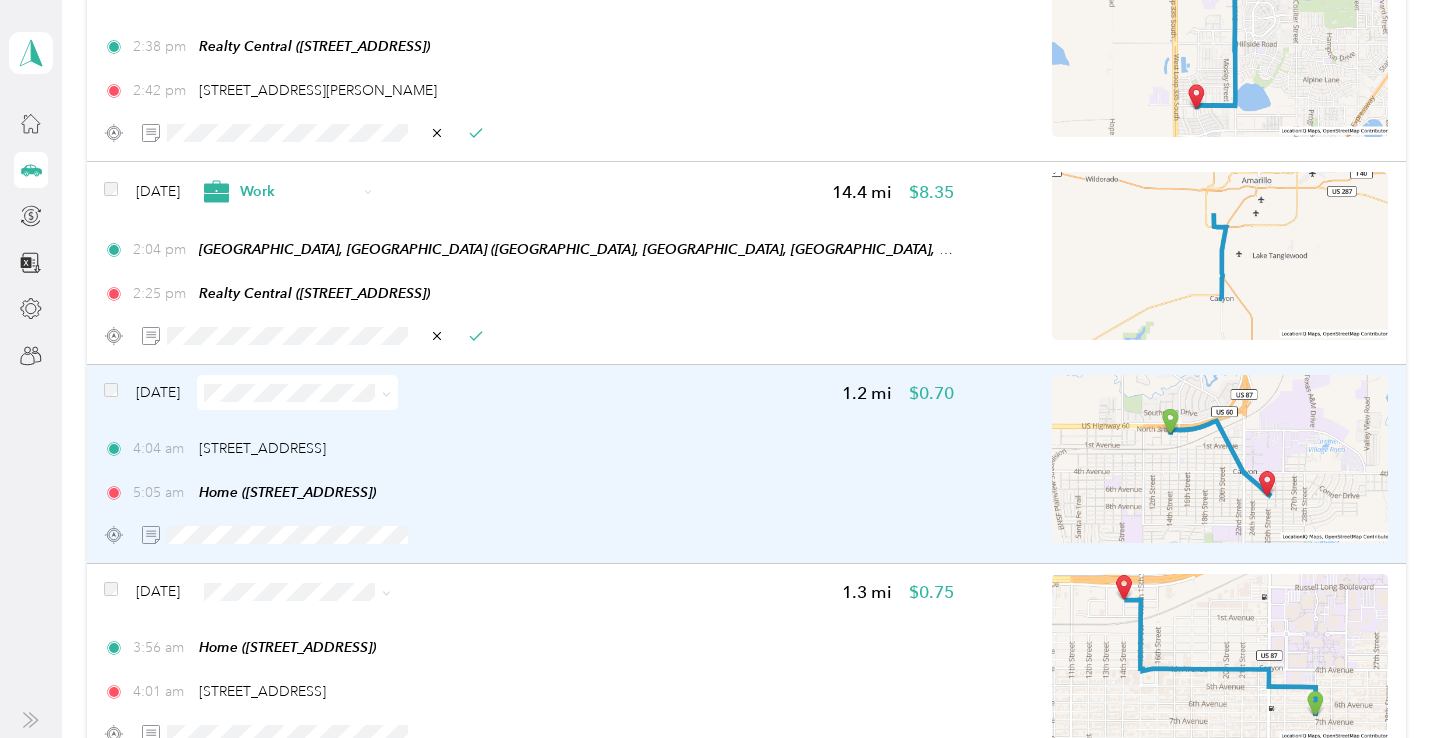 scroll, scrollTop: 1136, scrollLeft: 0, axis: vertical 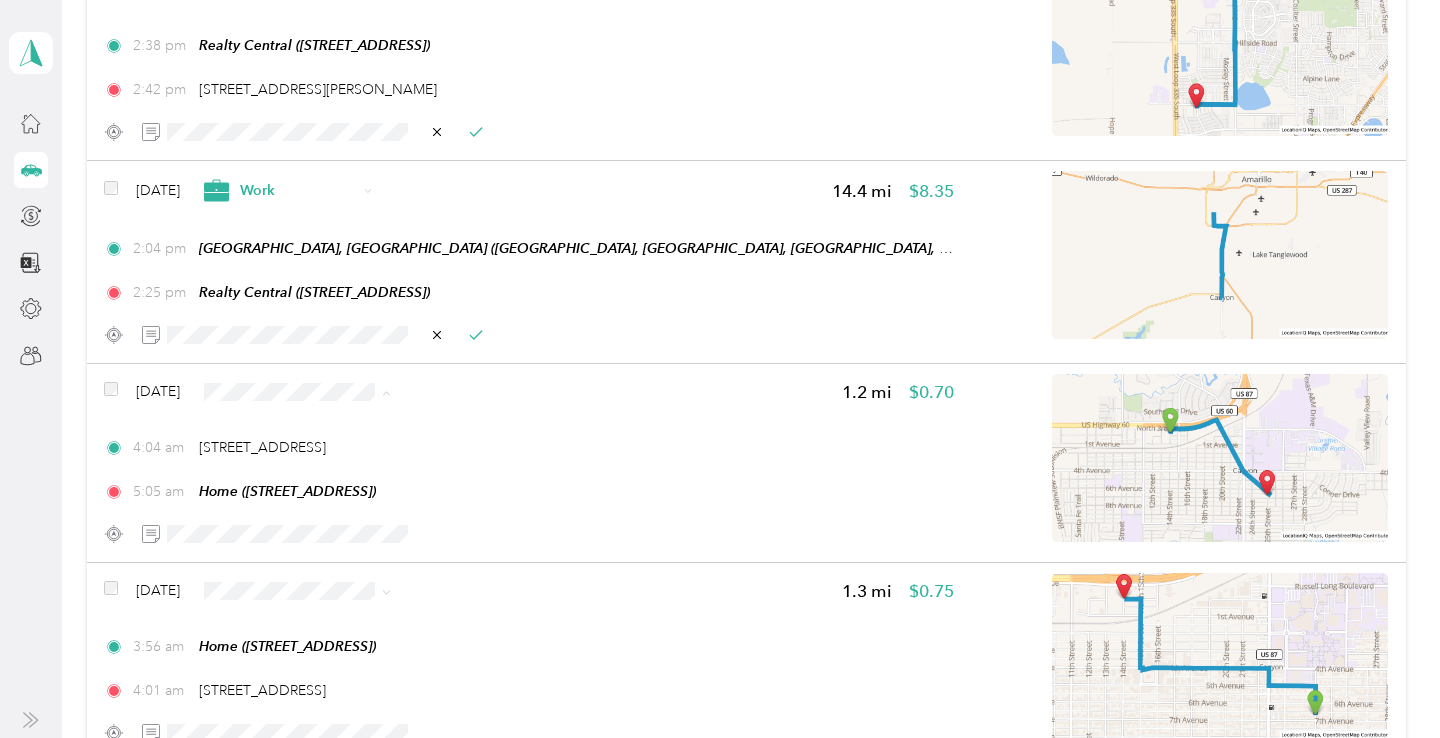 click on "Personal" at bounding box center (341, 473) 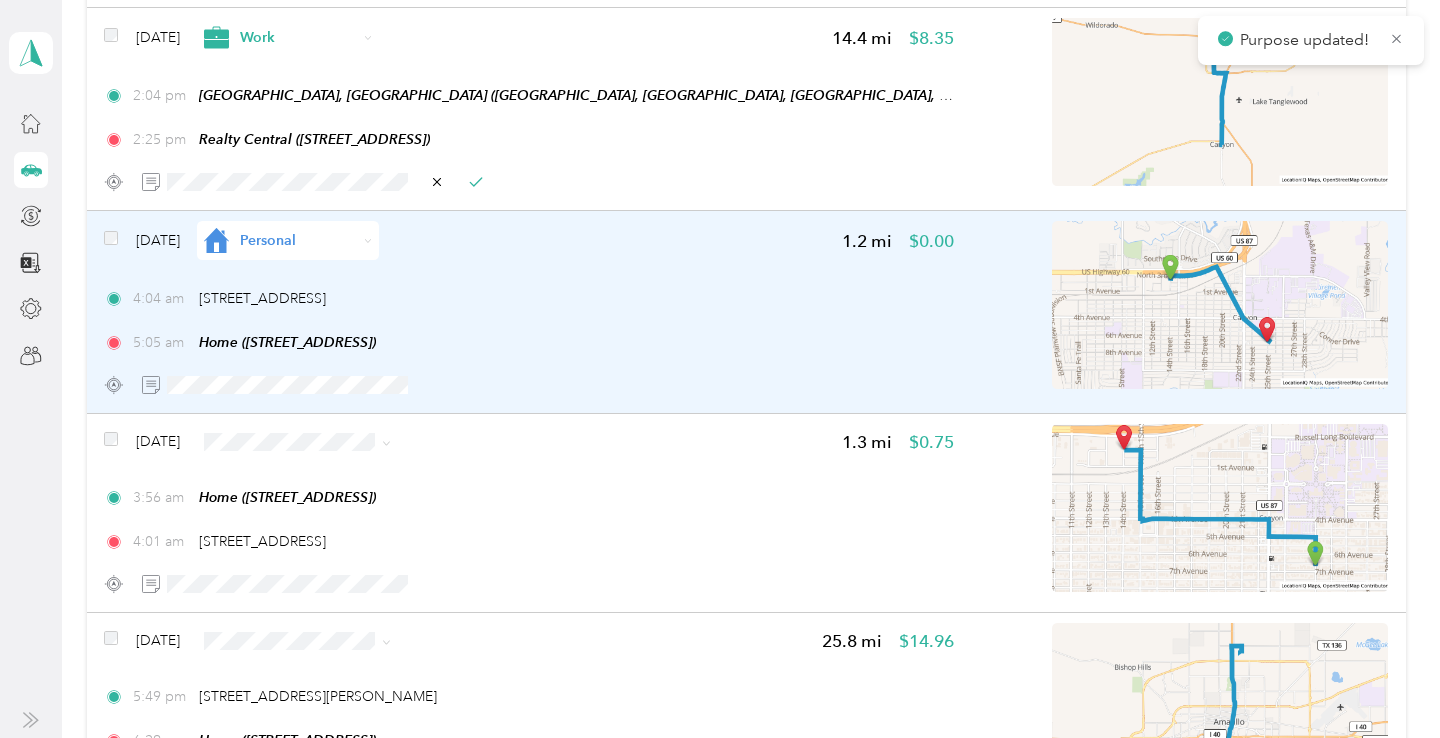 scroll, scrollTop: 1315, scrollLeft: 0, axis: vertical 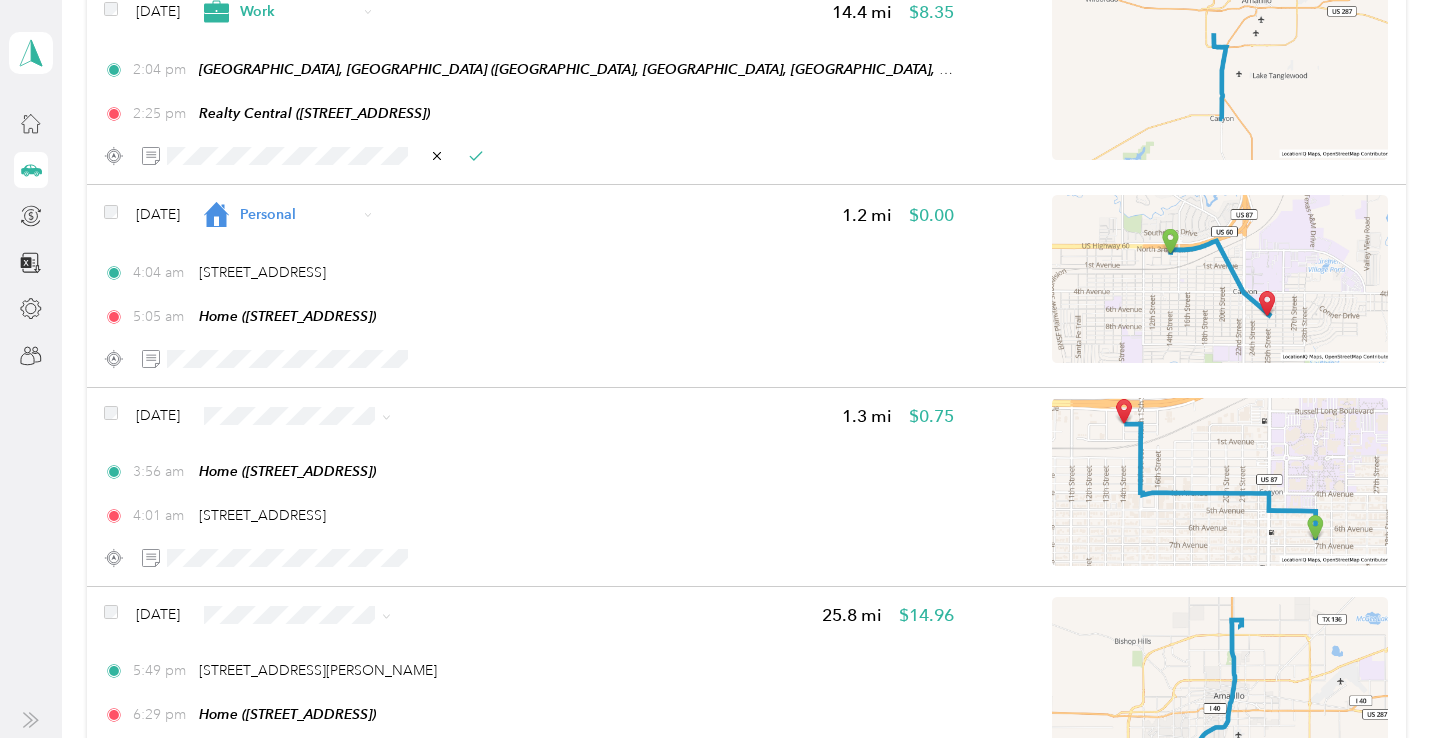 click on "Personal" at bounding box center [341, 497] 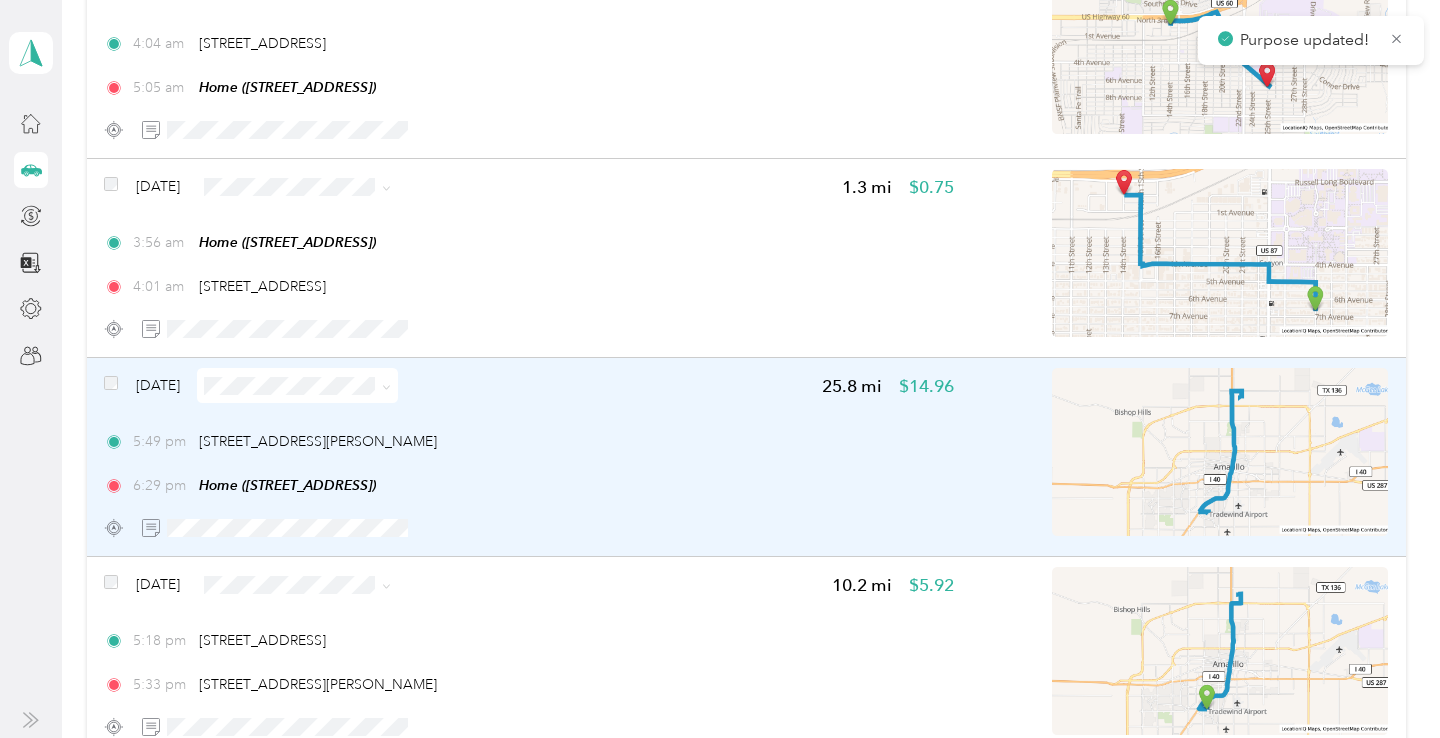 scroll, scrollTop: 1604, scrollLeft: 0, axis: vertical 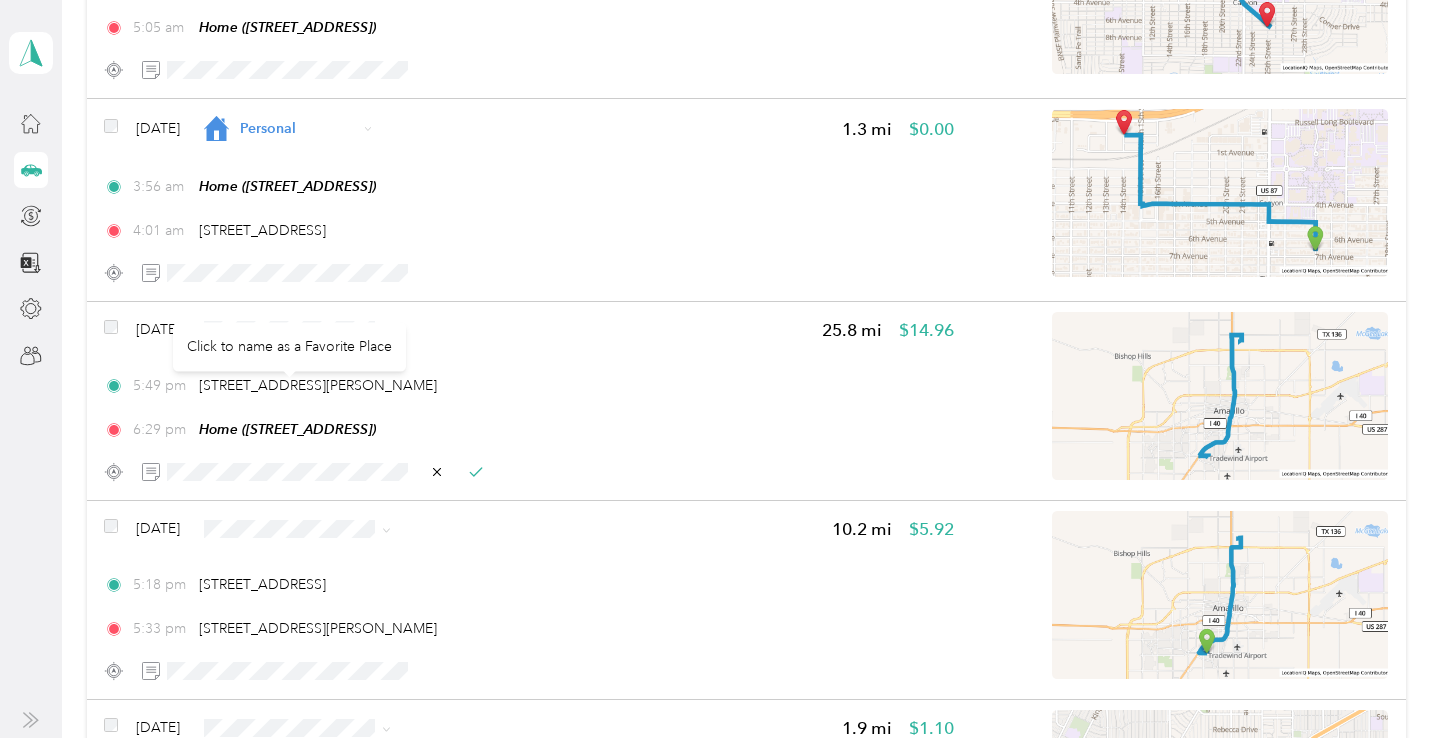 click on "Click to name as a Favorite Place" at bounding box center (289, 346) 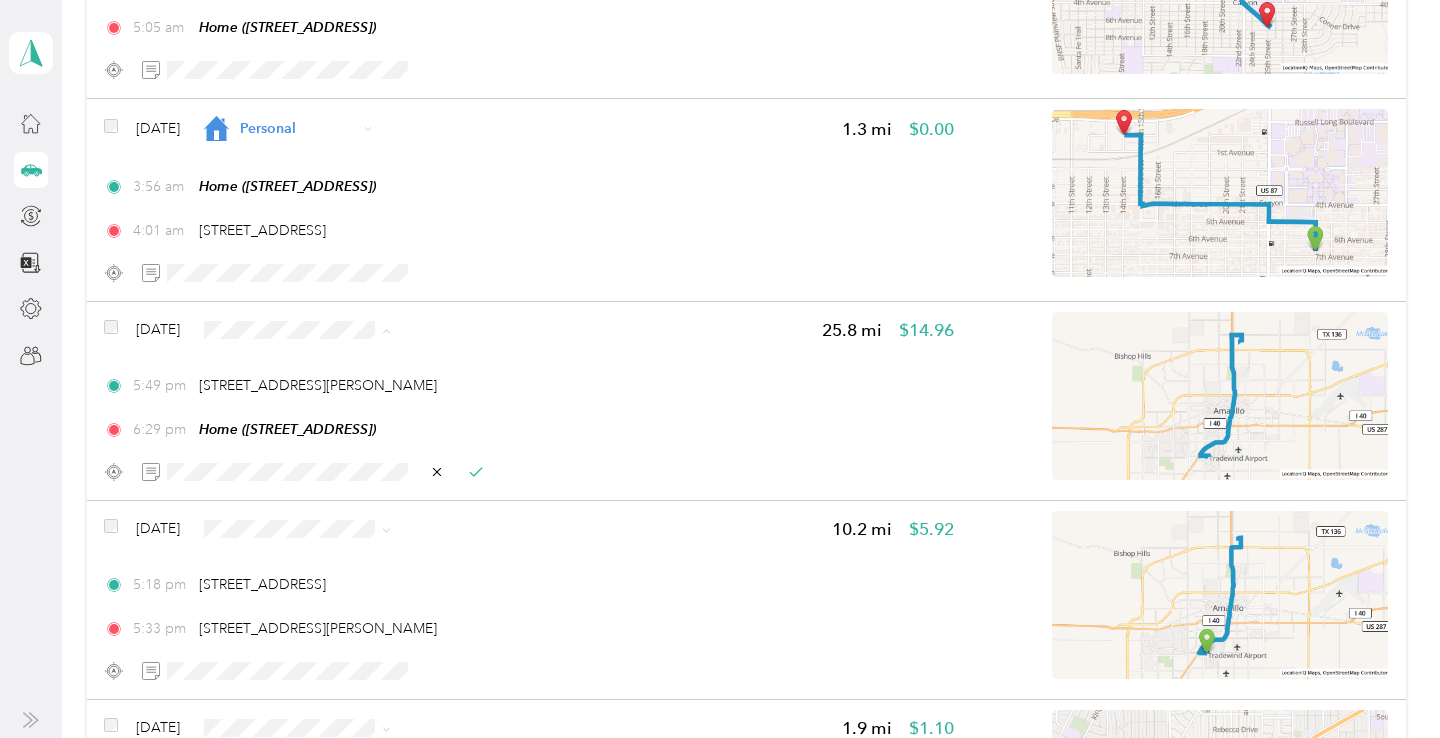 click on "Work" at bounding box center [341, 373] 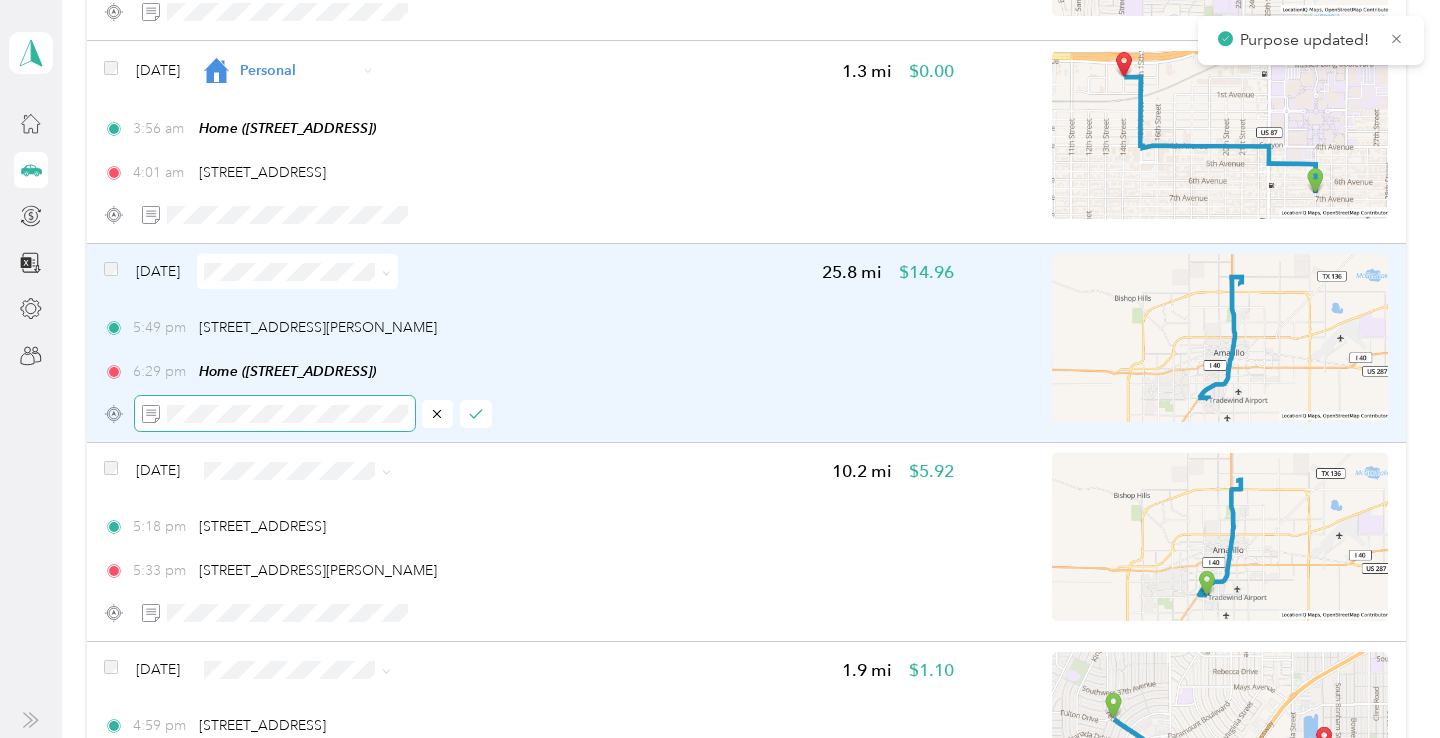 scroll, scrollTop: 1672, scrollLeft: 0, axis: vertical 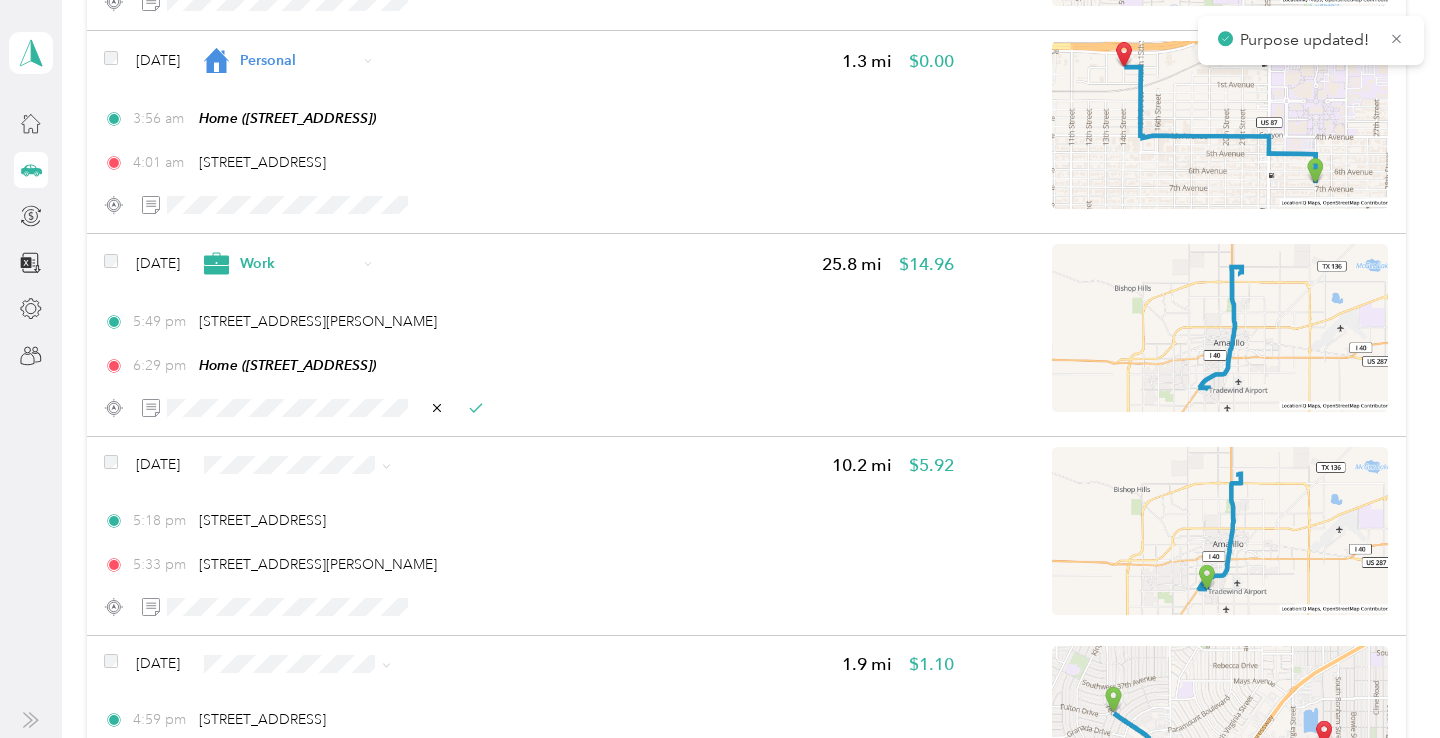 click on "Work" at bounding box center (341, 185) 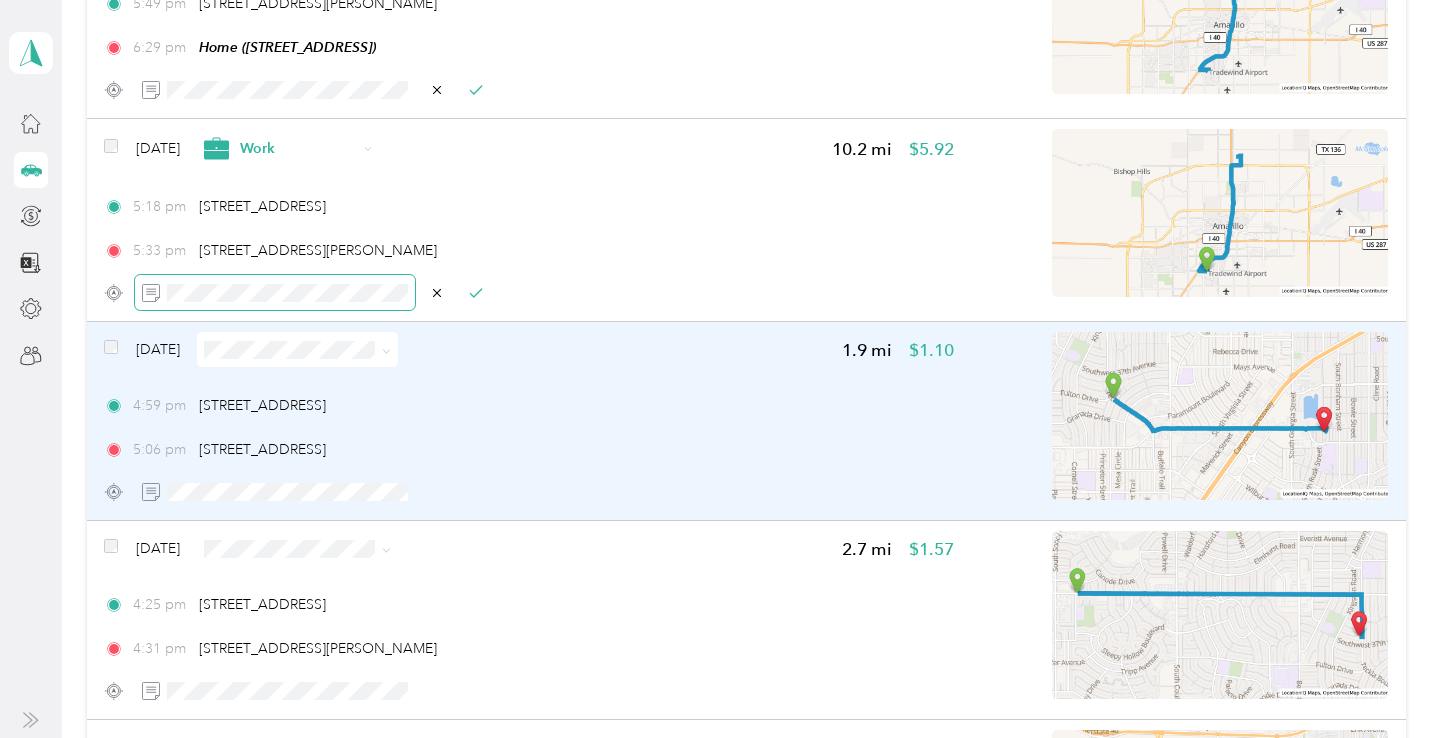 scroll, scrollTop: 1998, scrollLeft: 0, axis: vertical 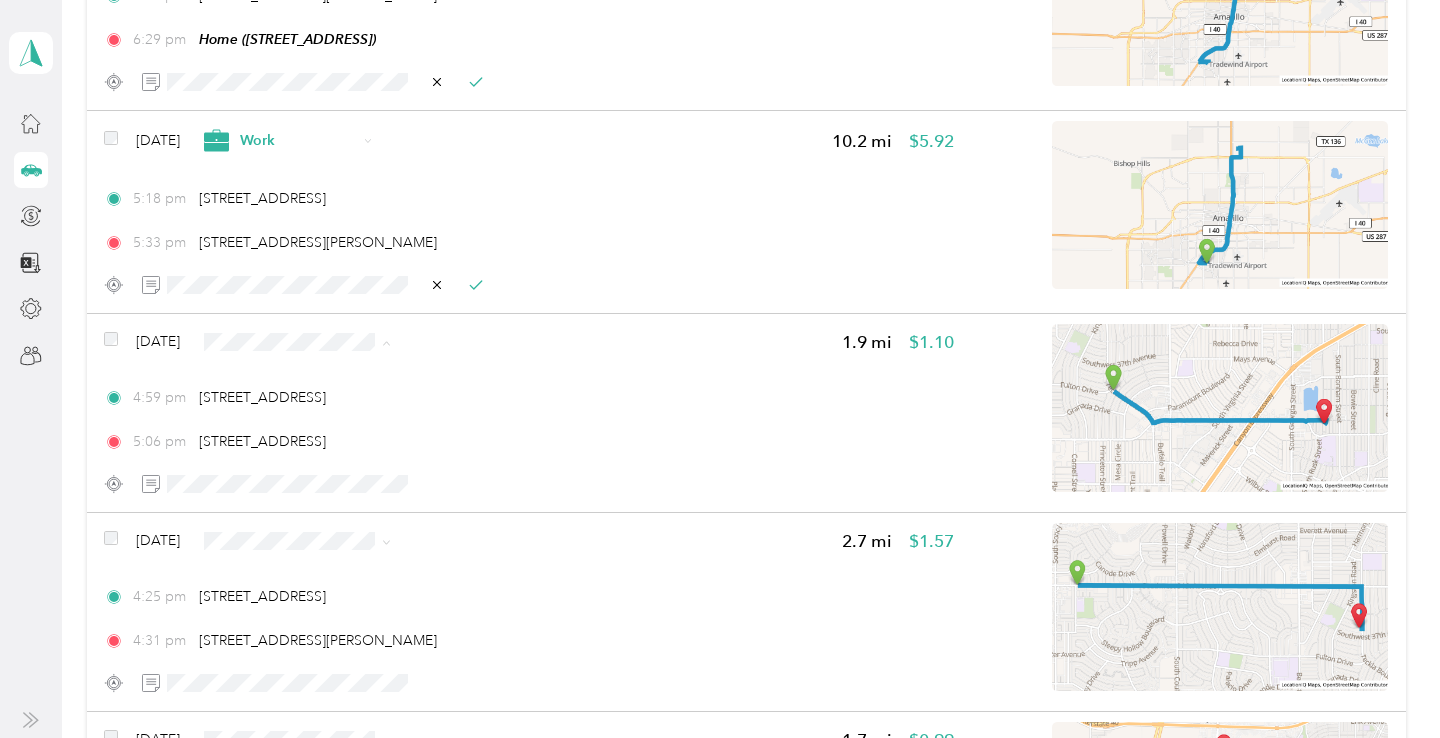 click on "Work" at bounding box center (341, 386) 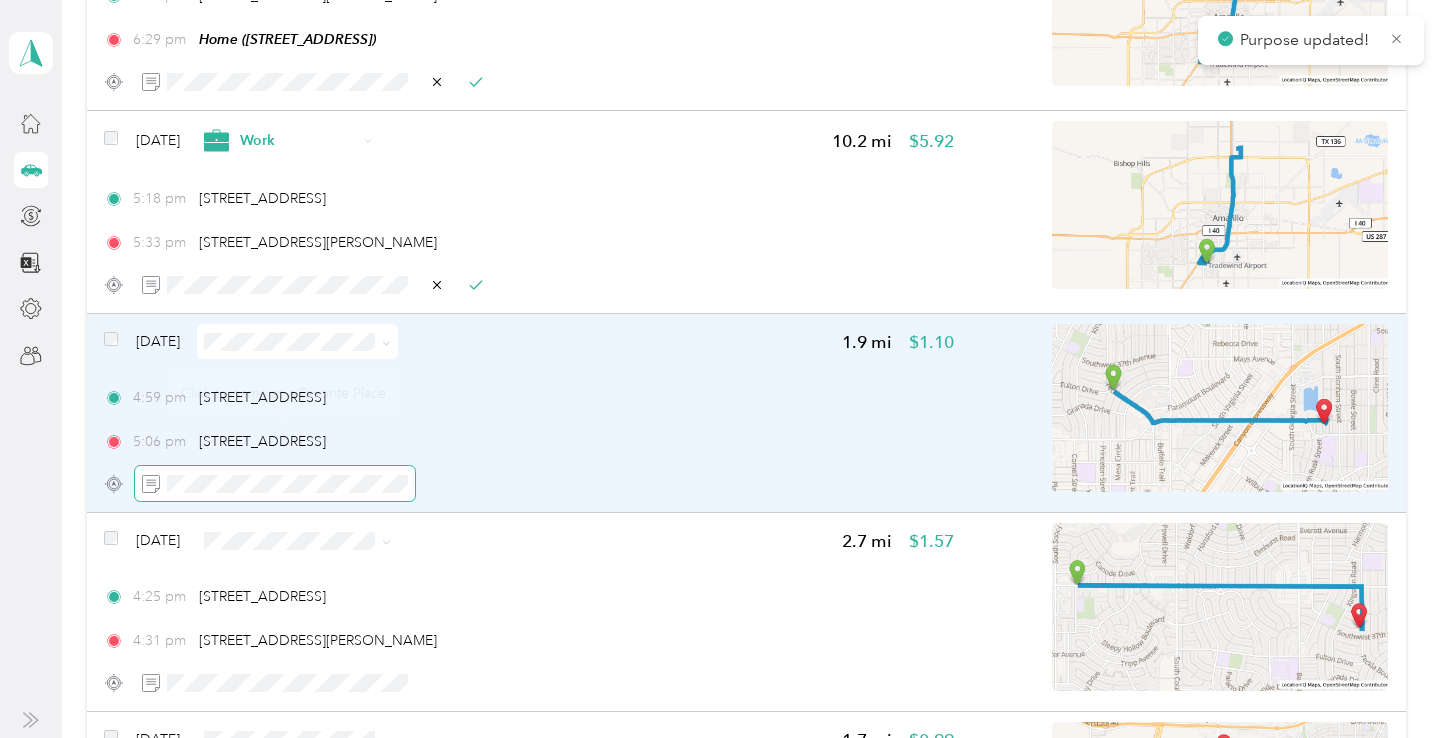 click at bounding box center (275, 483) 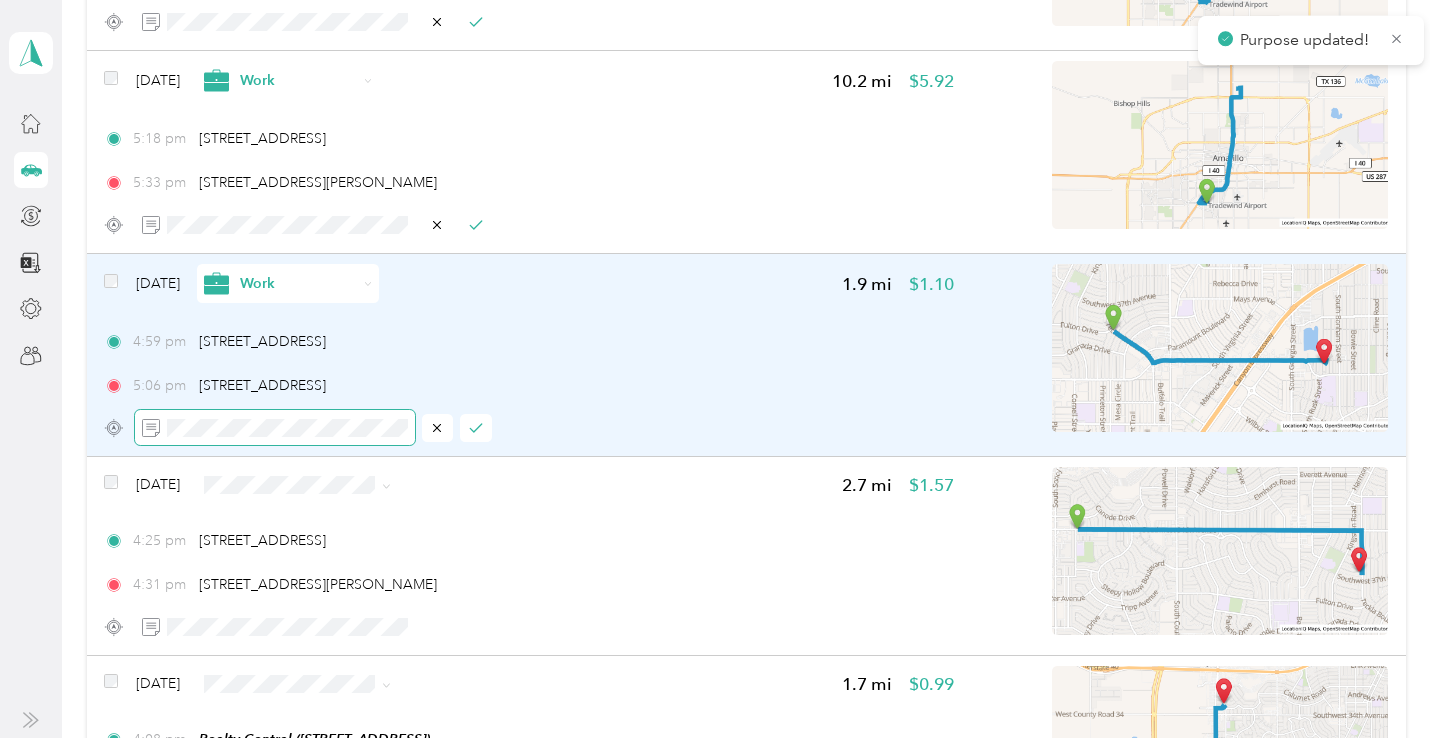 scroll, scrollTop: 2070, scrollLeft: 0, axis: vertical 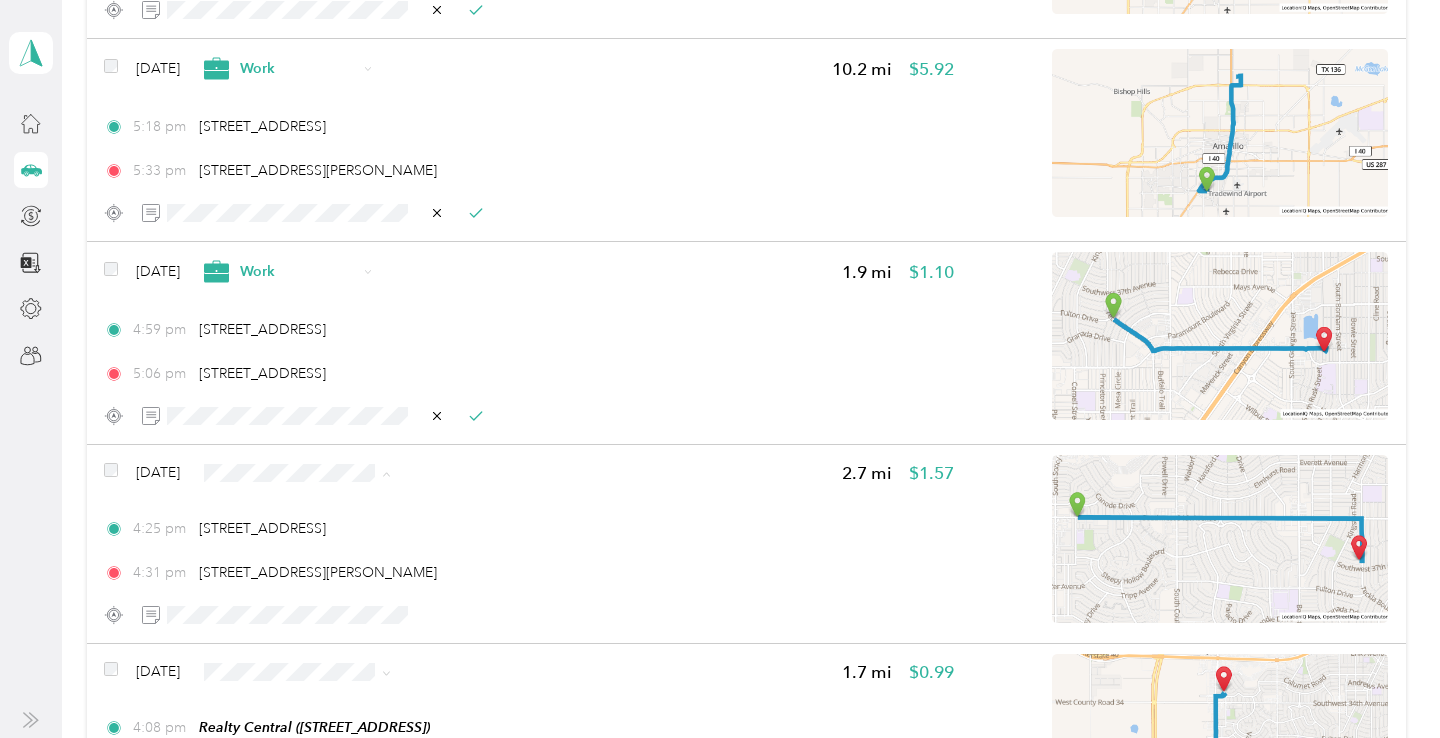 click on "Work" at bounding box center (322, 198) 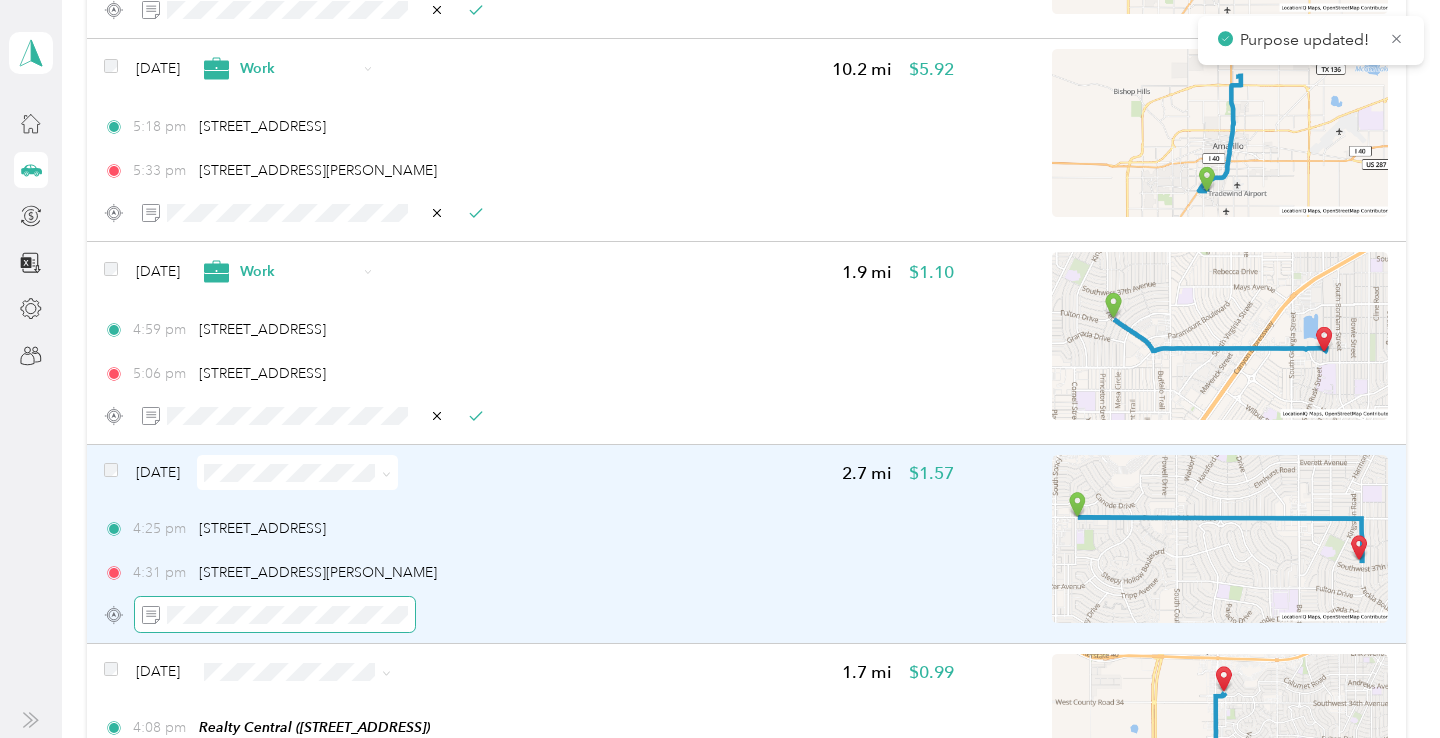 click at bounding box center (275, 614) 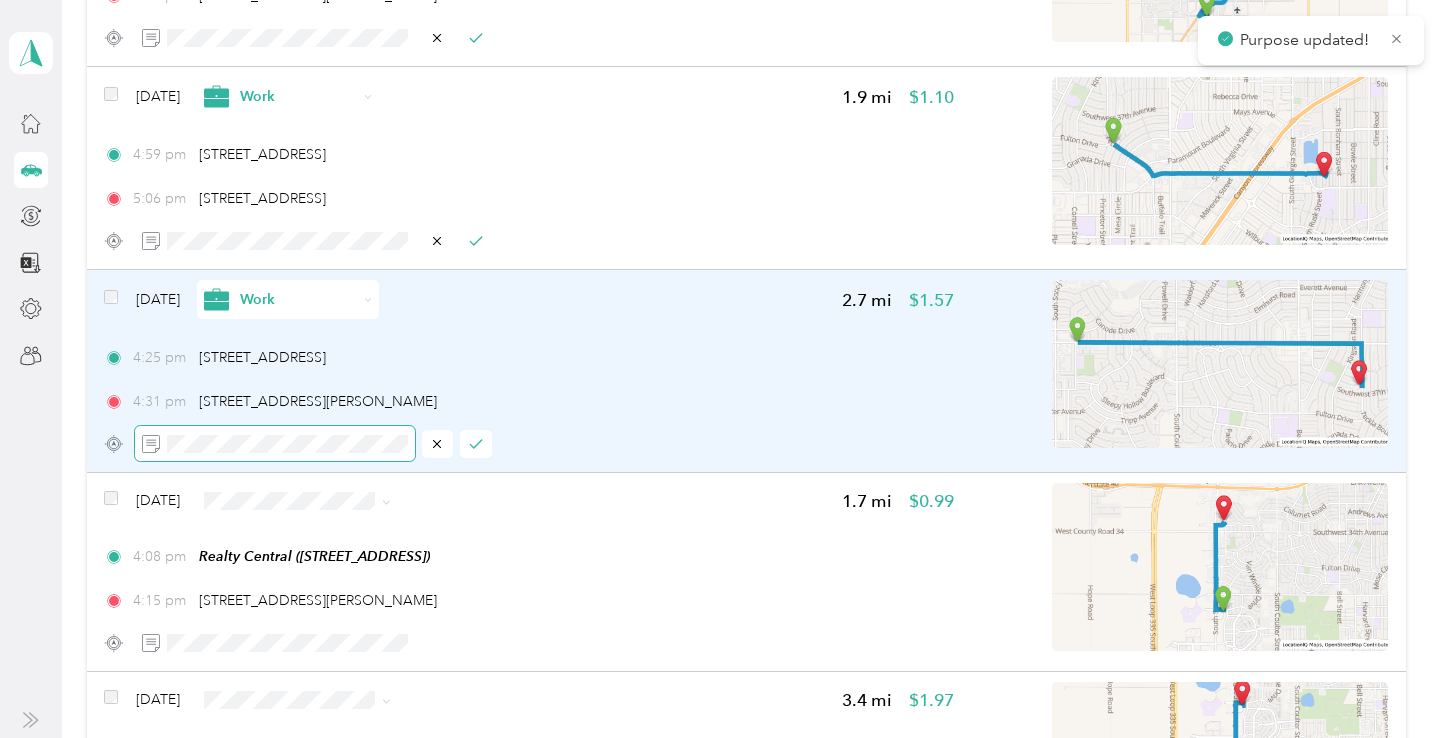 scroll, scrollTop: 2249, scrollLeft: 0, axis: vertical 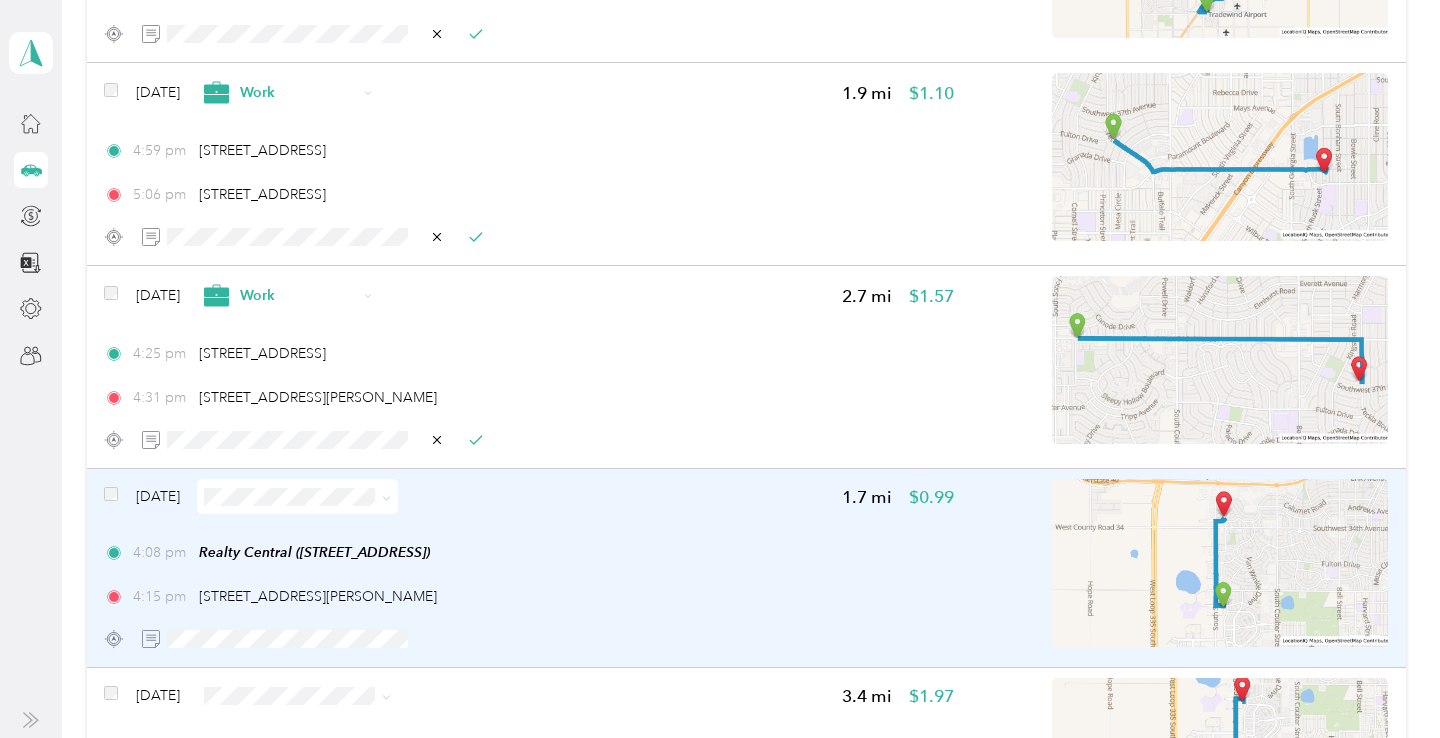 click at bounding box center (297, 496) 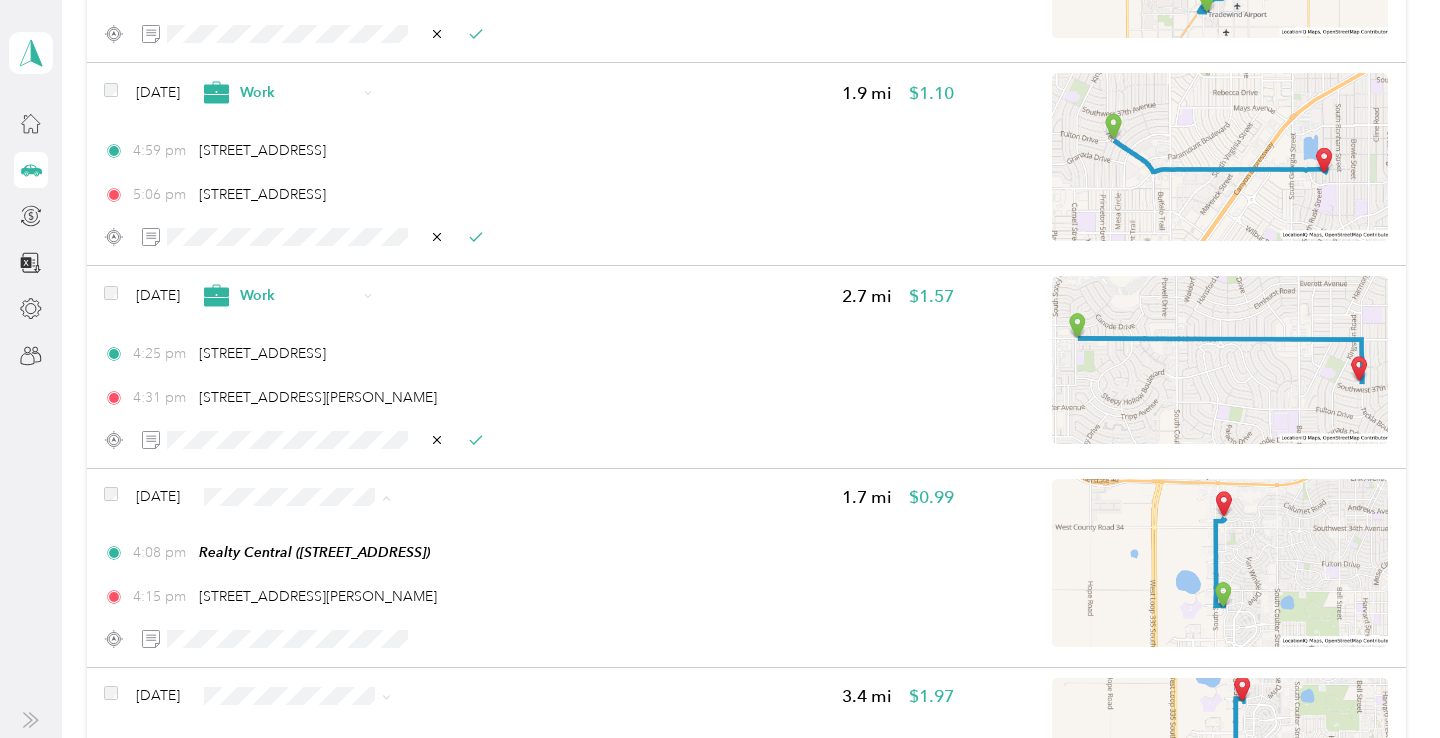 click on "Work" at bounding box center (341, 223) 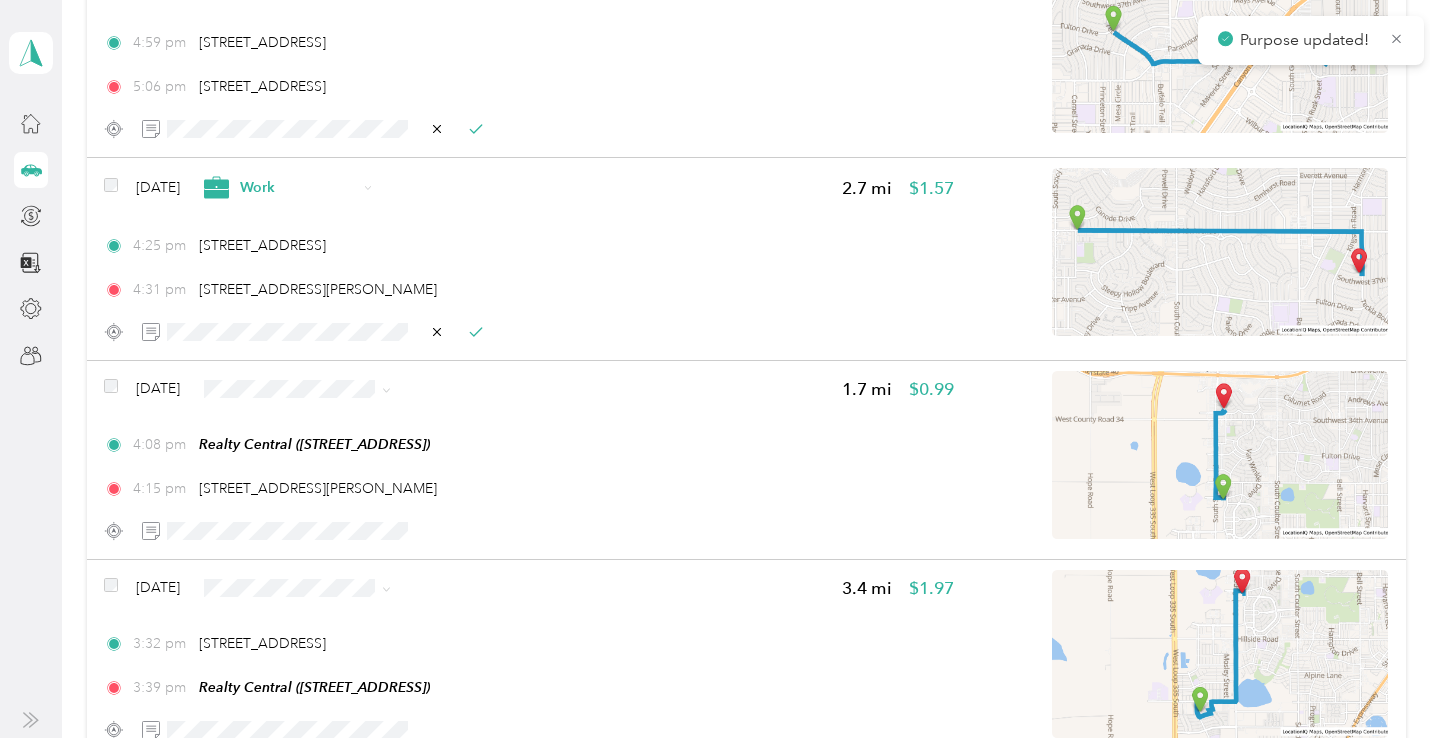 scroll, scrollTop: 2385, scrollLeft: 0, axis: vertical 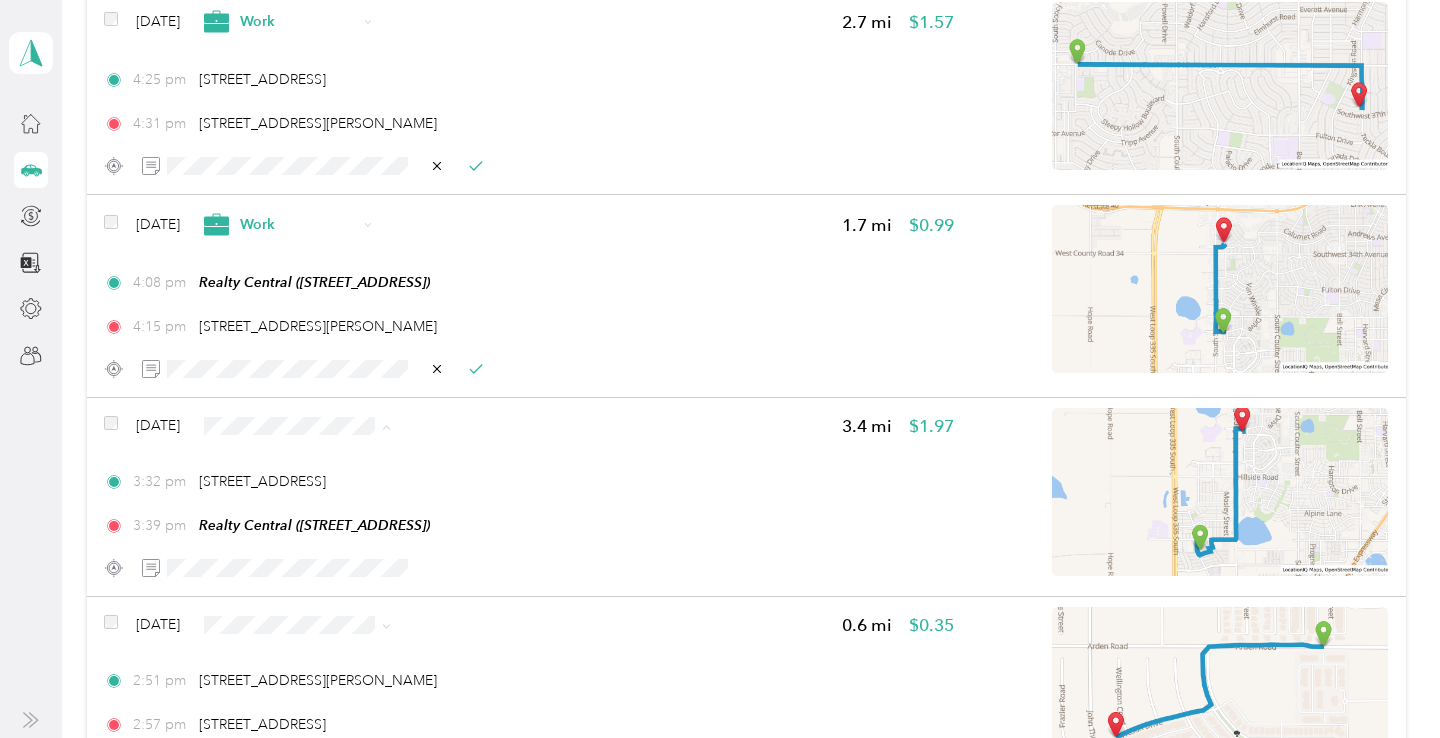 click on "Work" at bounding box center (322, 471) 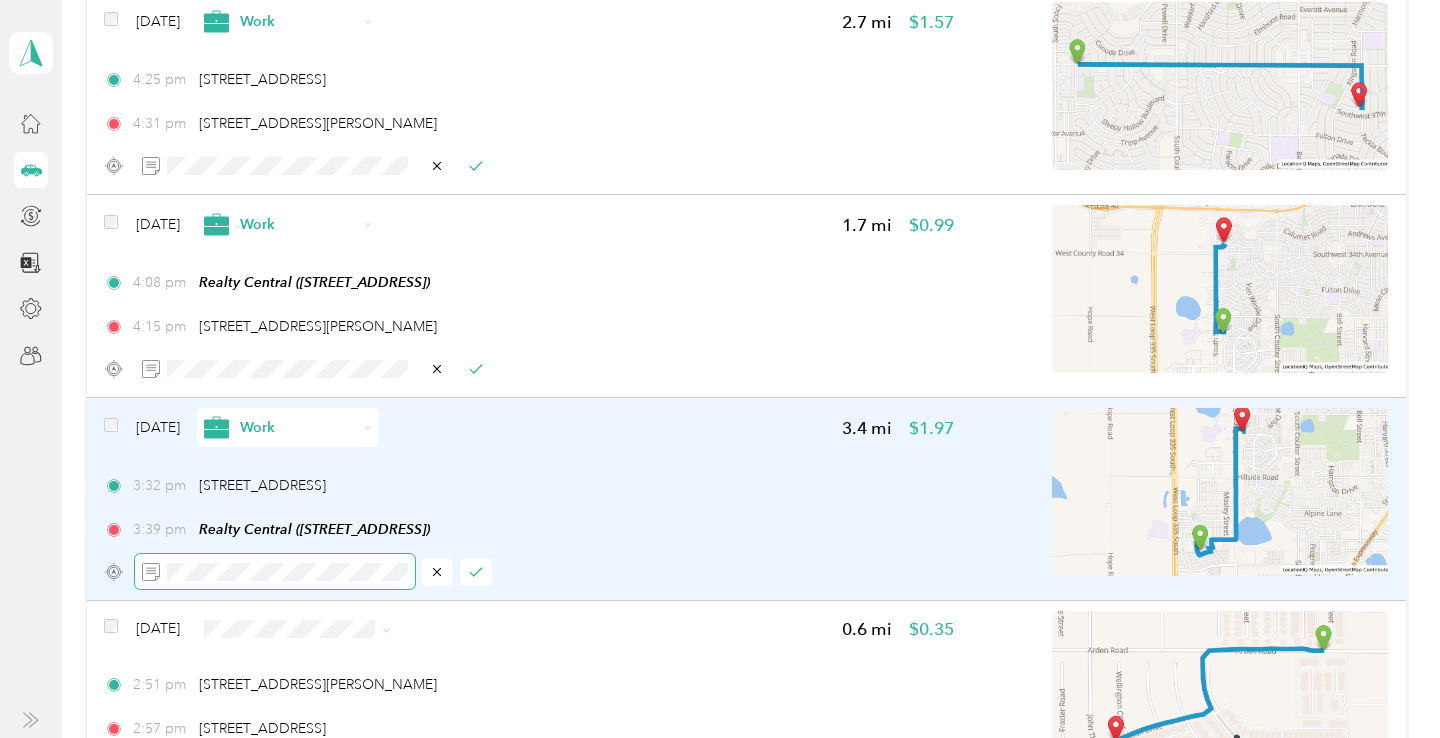 scroll, scrollTop: 0, scrollLeft: 73, axis: horizontal 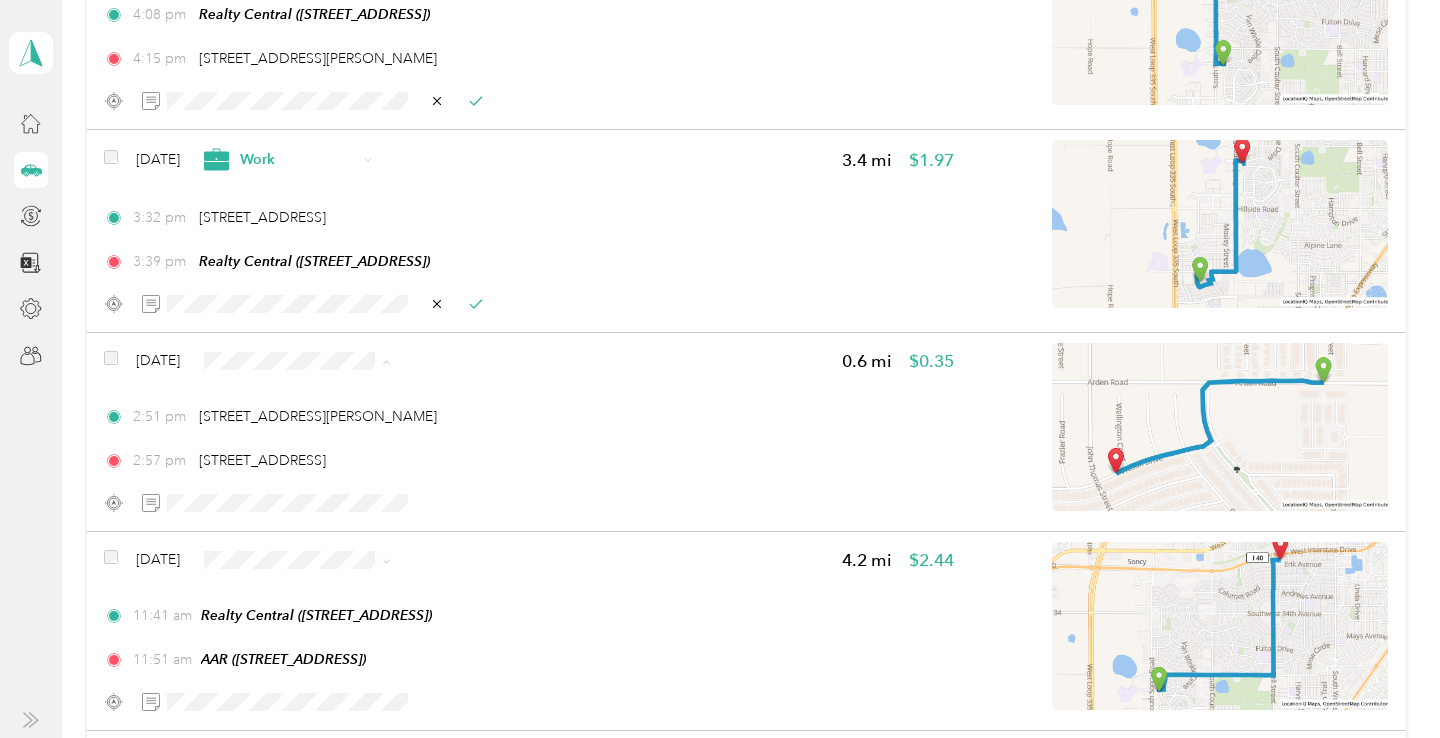 click on "Work" at bounding box center (322, 407) 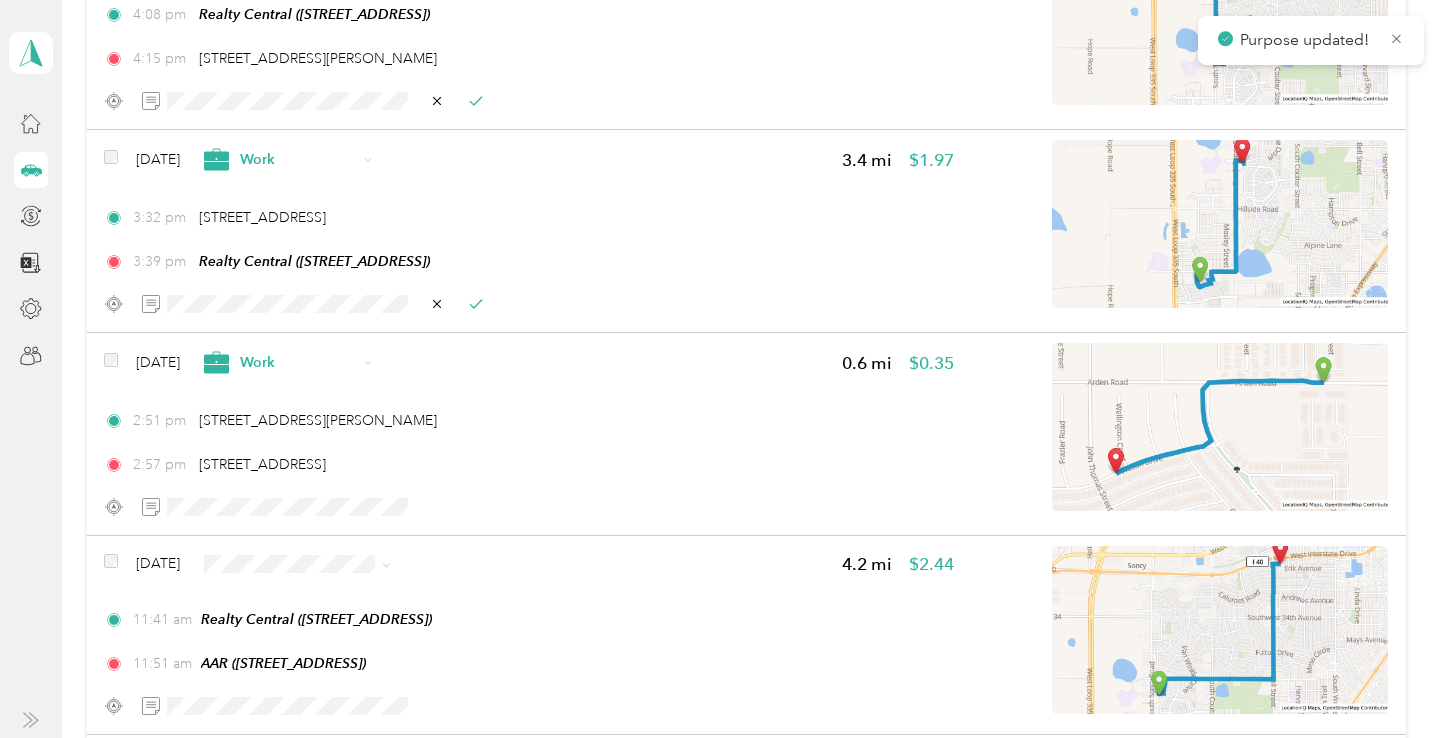 scroll, scrollTop: 2817, scrollLeft: 0, axis: vertical 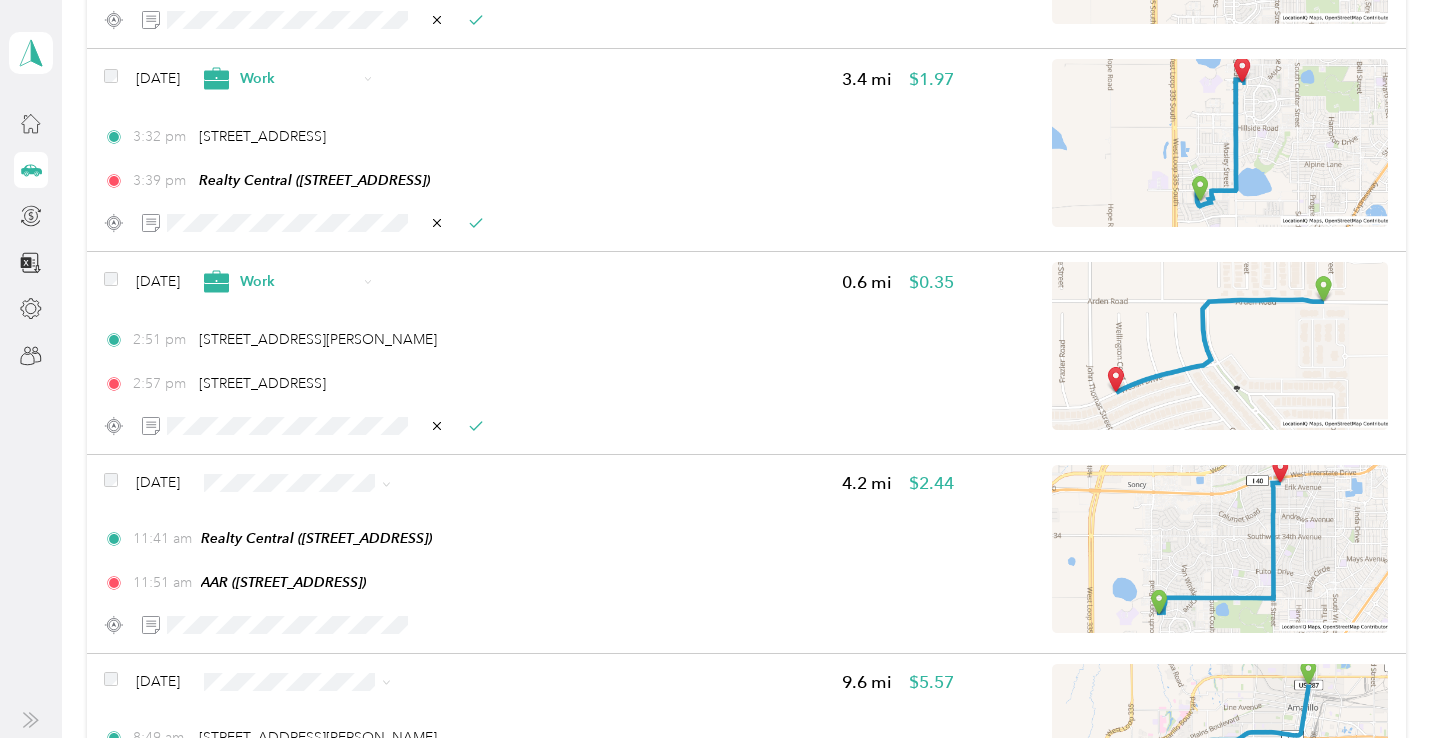 click on "Work" at bounding box center (322, 210) 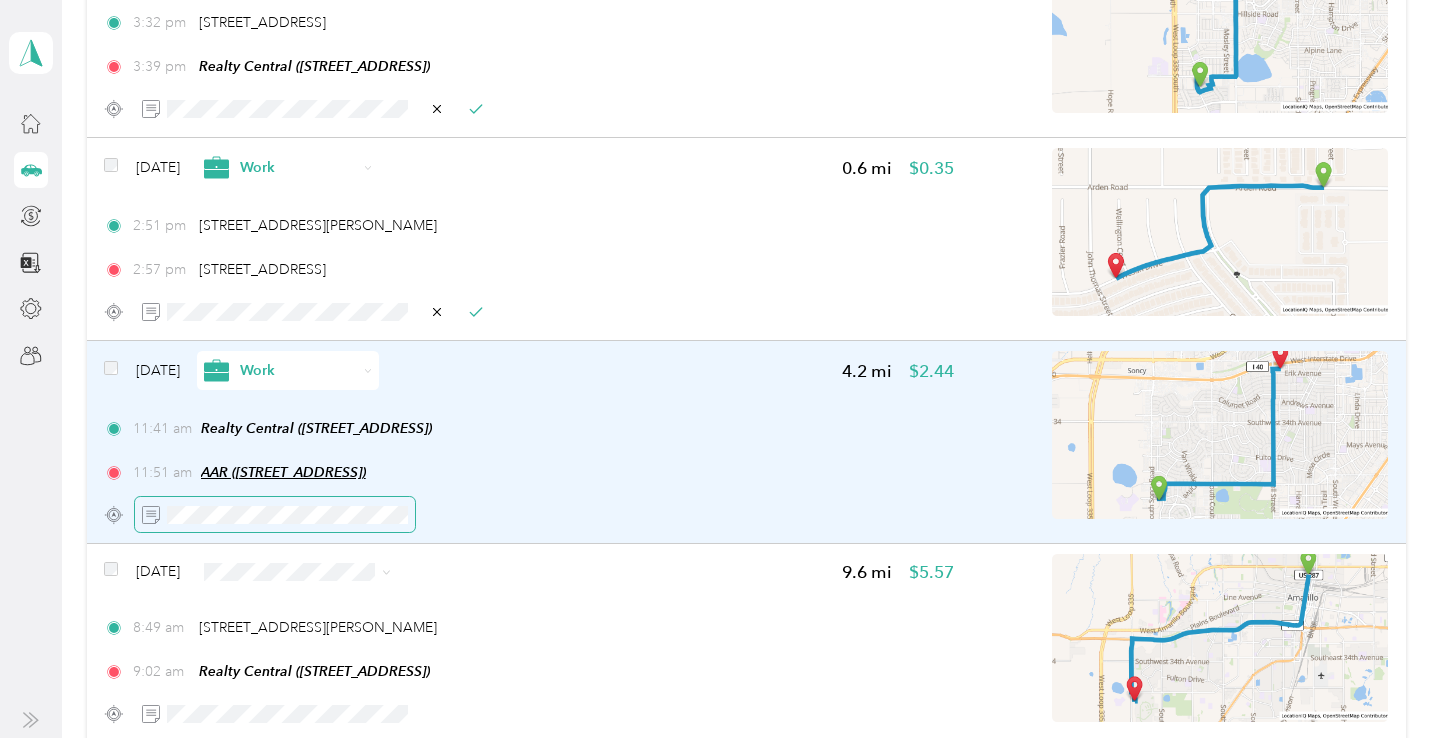 scroll, scrollTop: 2993, scrollLeft: 0, axis: vertical 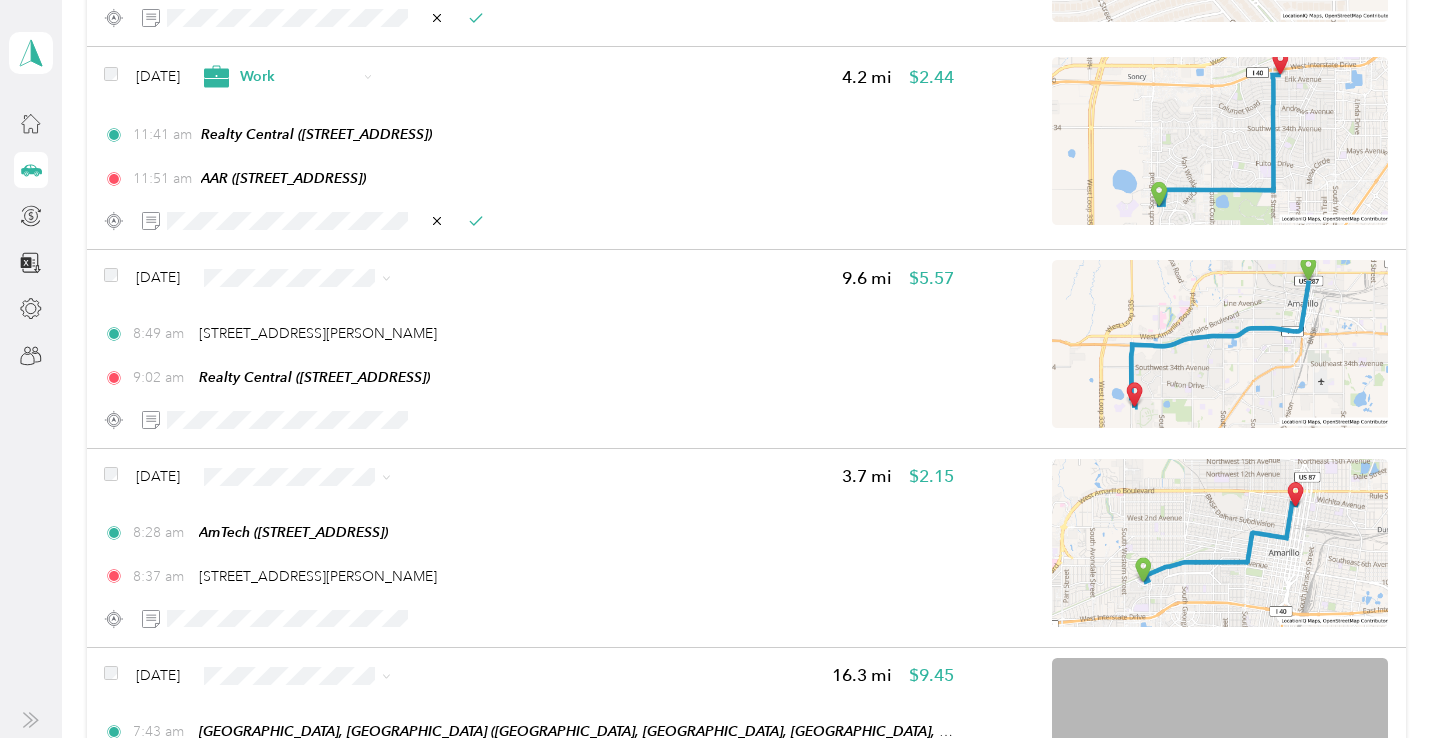 click on "Work" at bounding box center [322, 324] 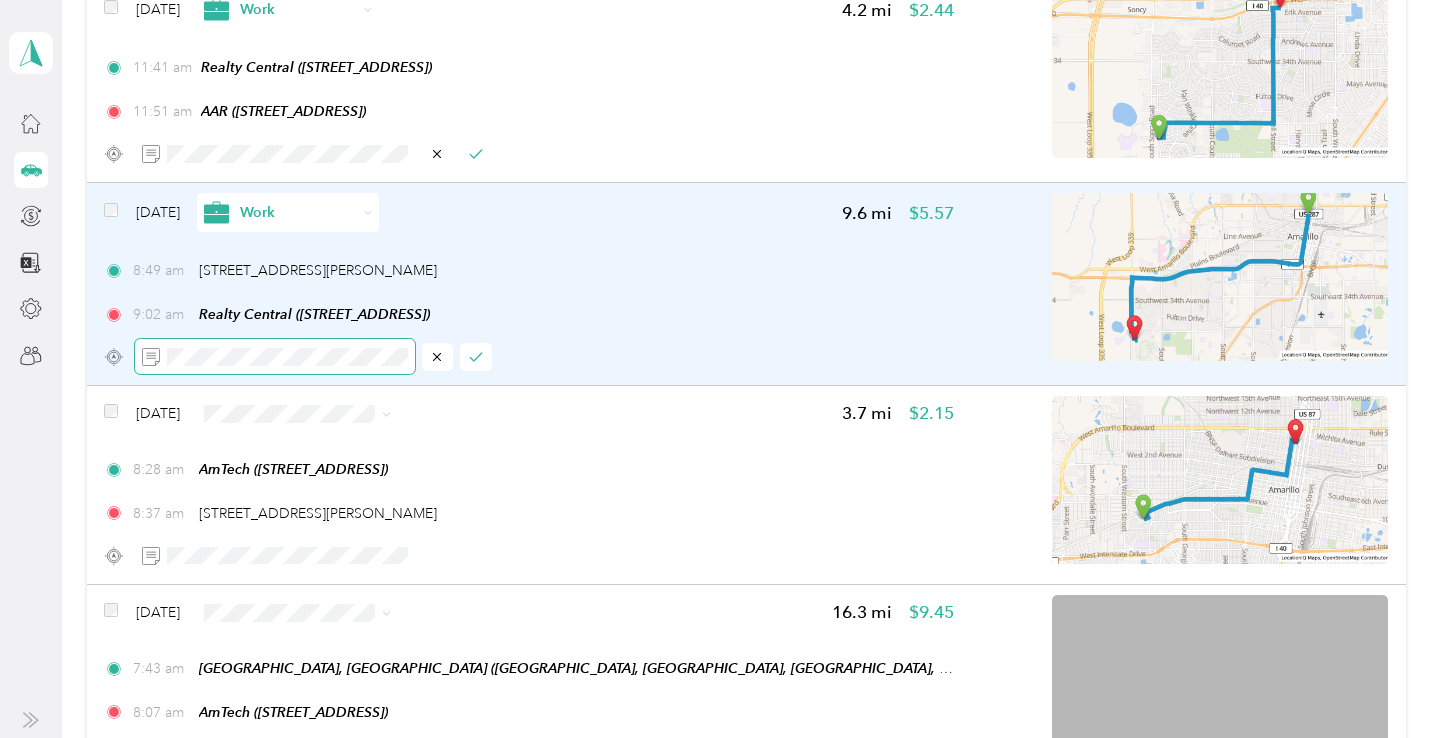 scroll, scrollTop: 3358, scrollLeft: 0, axis: vertical 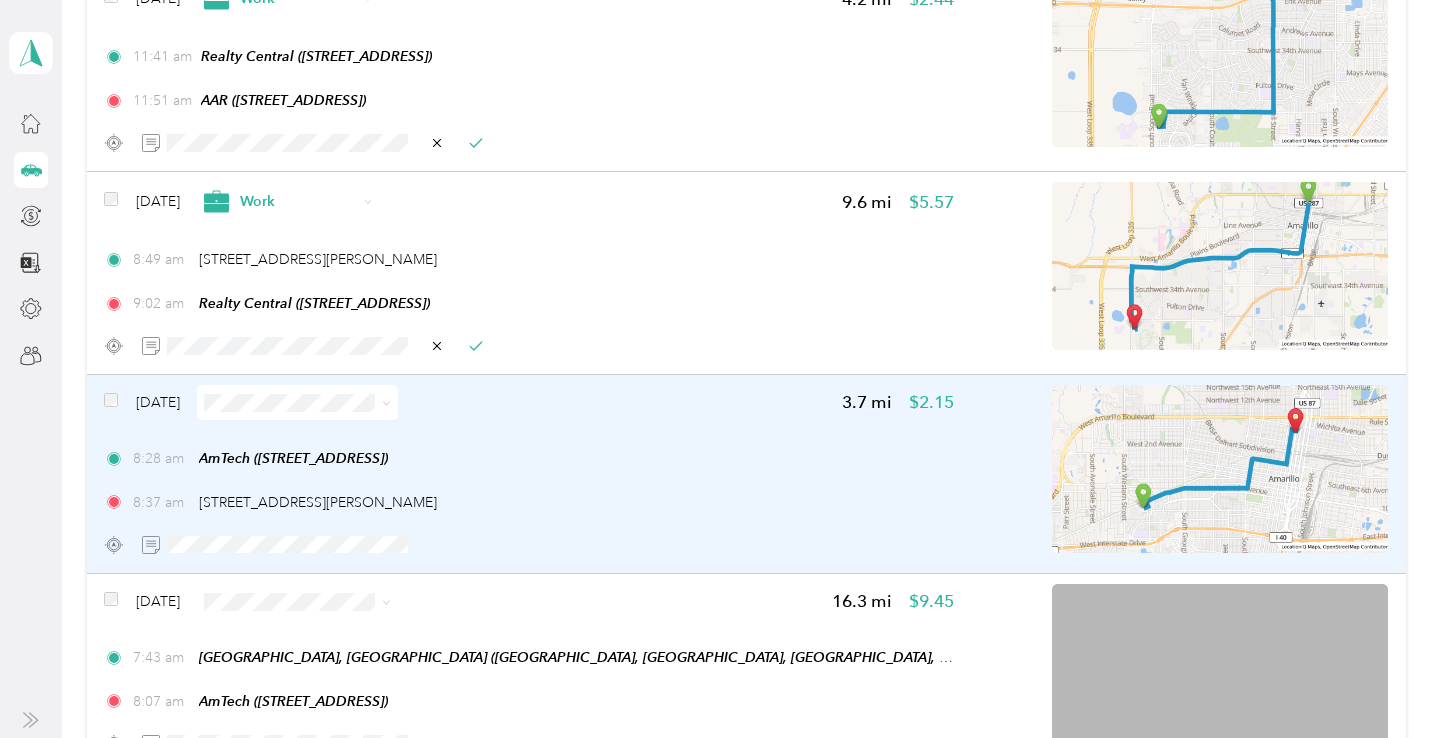 click at bounding box center (297, 402) 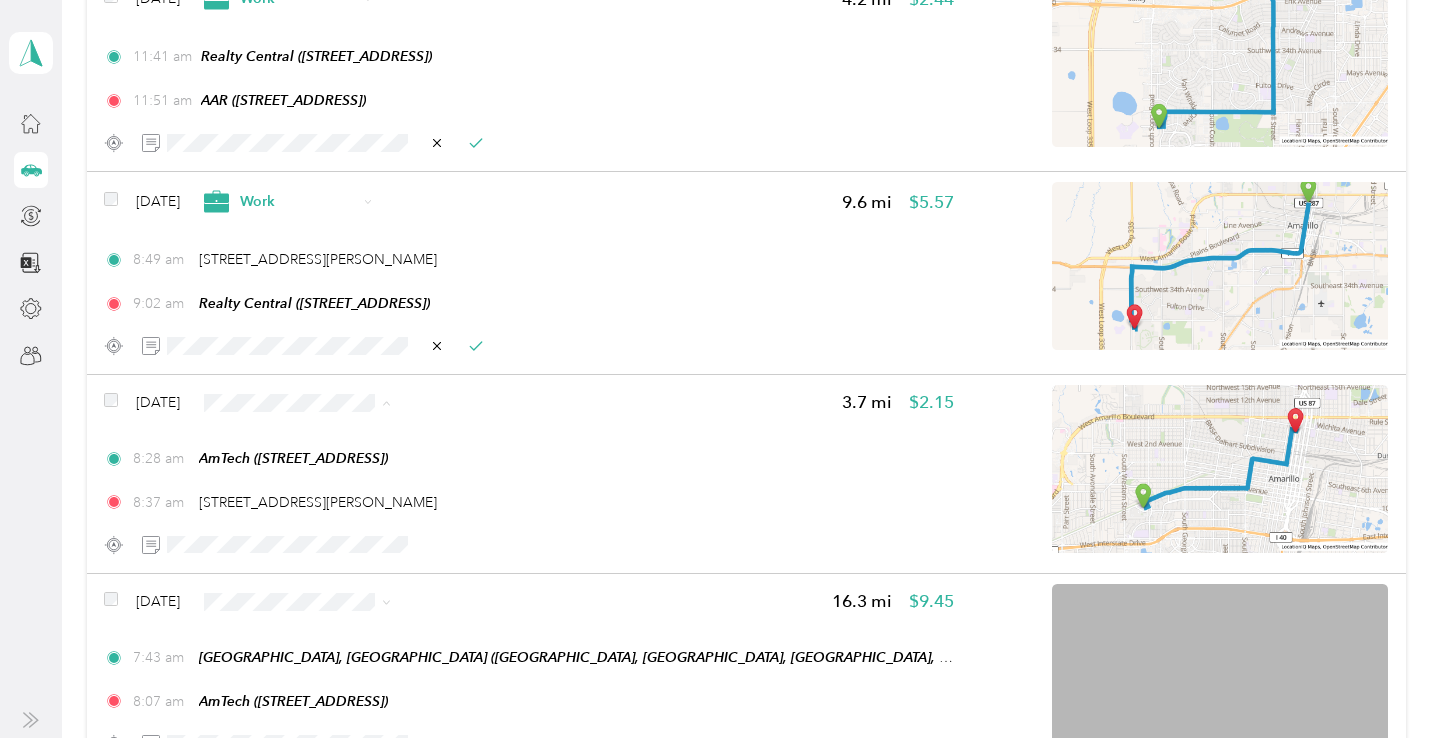 click on "Work" at bounding box center (341, 450) 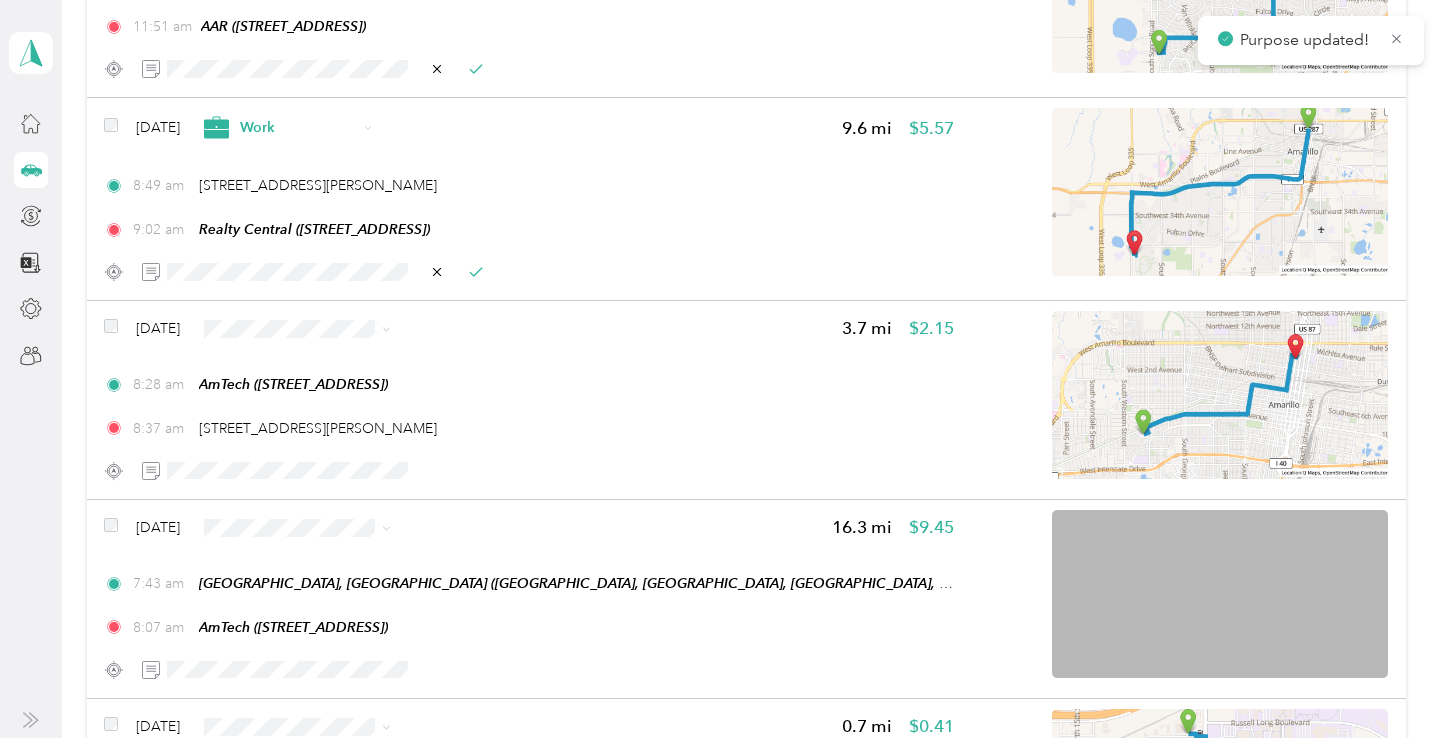 scroll, scrollTop: 3460, scrollLeft: 0, axis: vertical 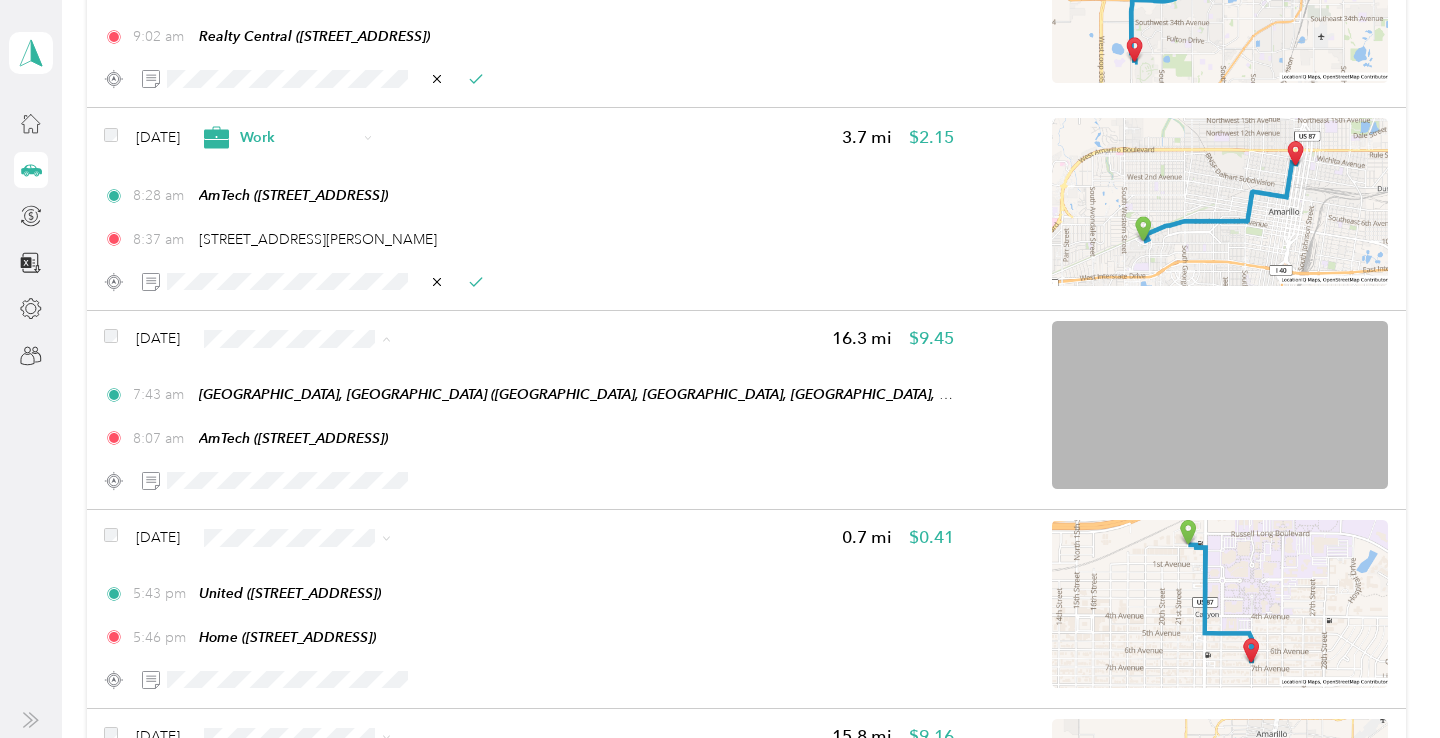 click on "Personal" at bounding box center (341, 426) 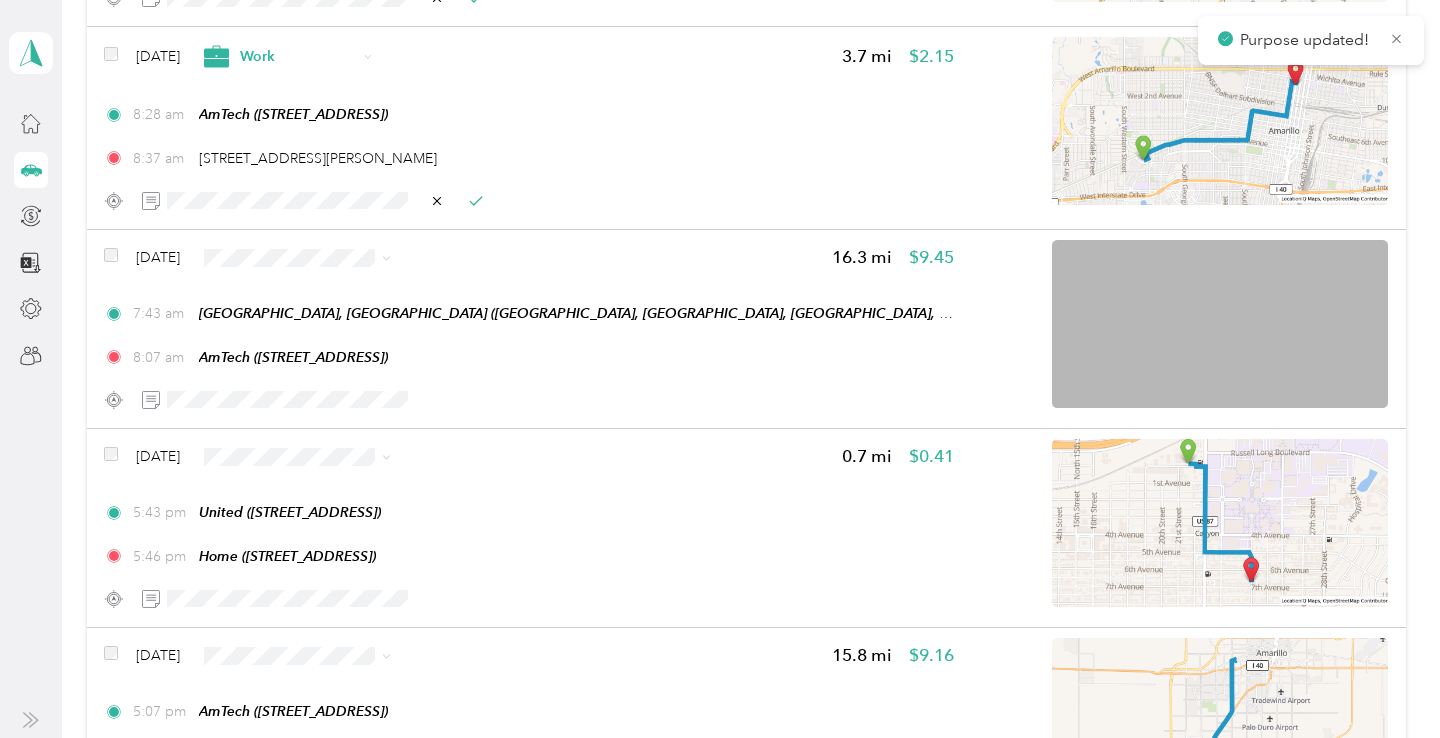 scroll, scrollTop: 3754, scrollLeft: 0, axis: vertical 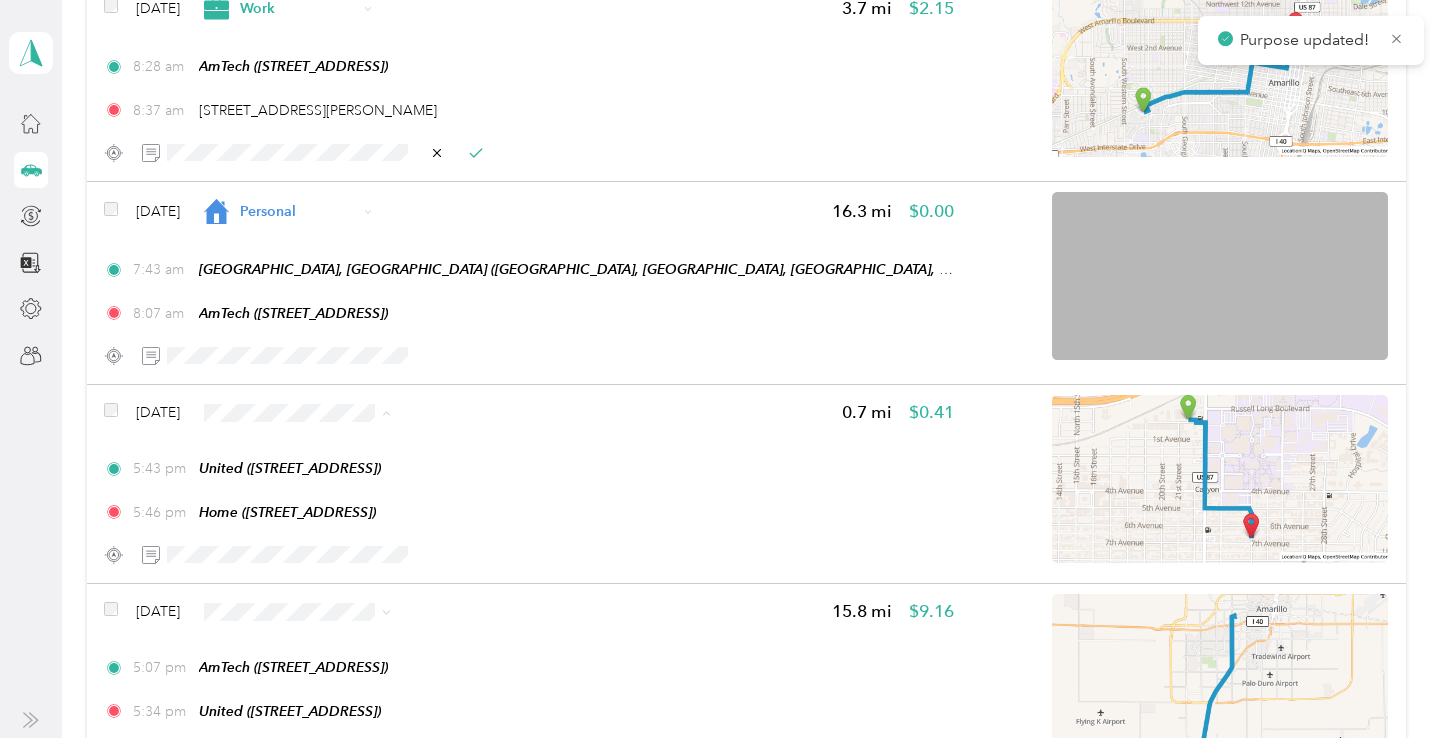 click on "Personal" at bounding box center [341, 500] 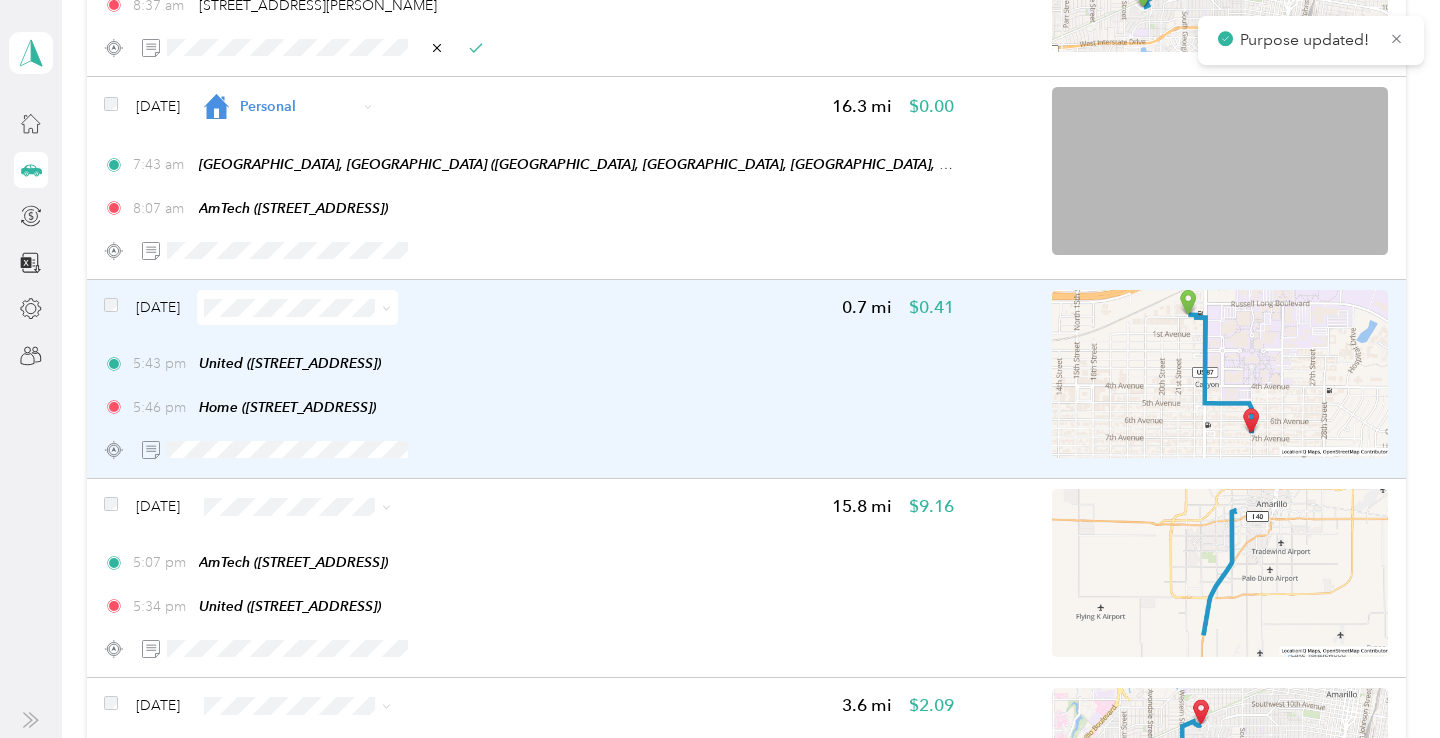 scroll, scrollTop: 3990, scrollLeft: 0, axis: vertical 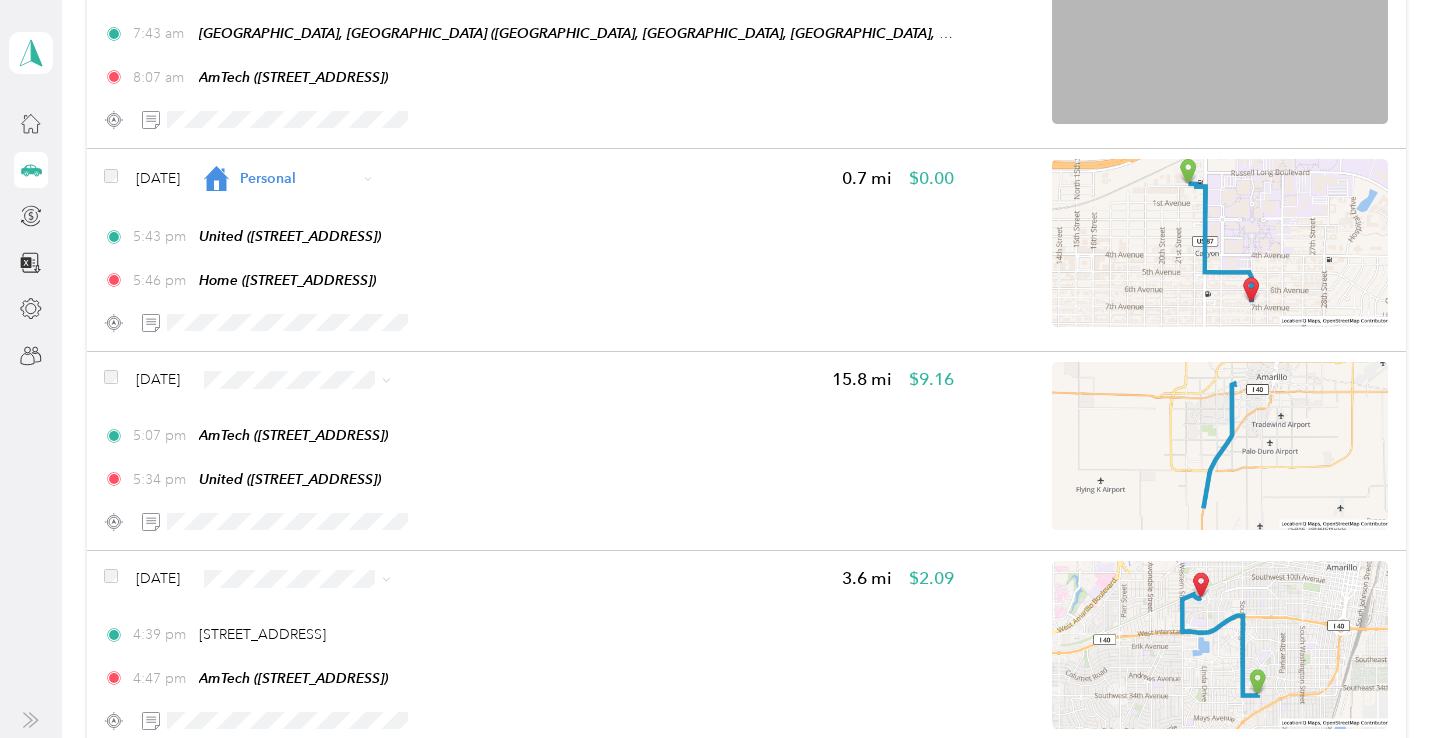 click on "Personal" at bounding box center (322, 467) 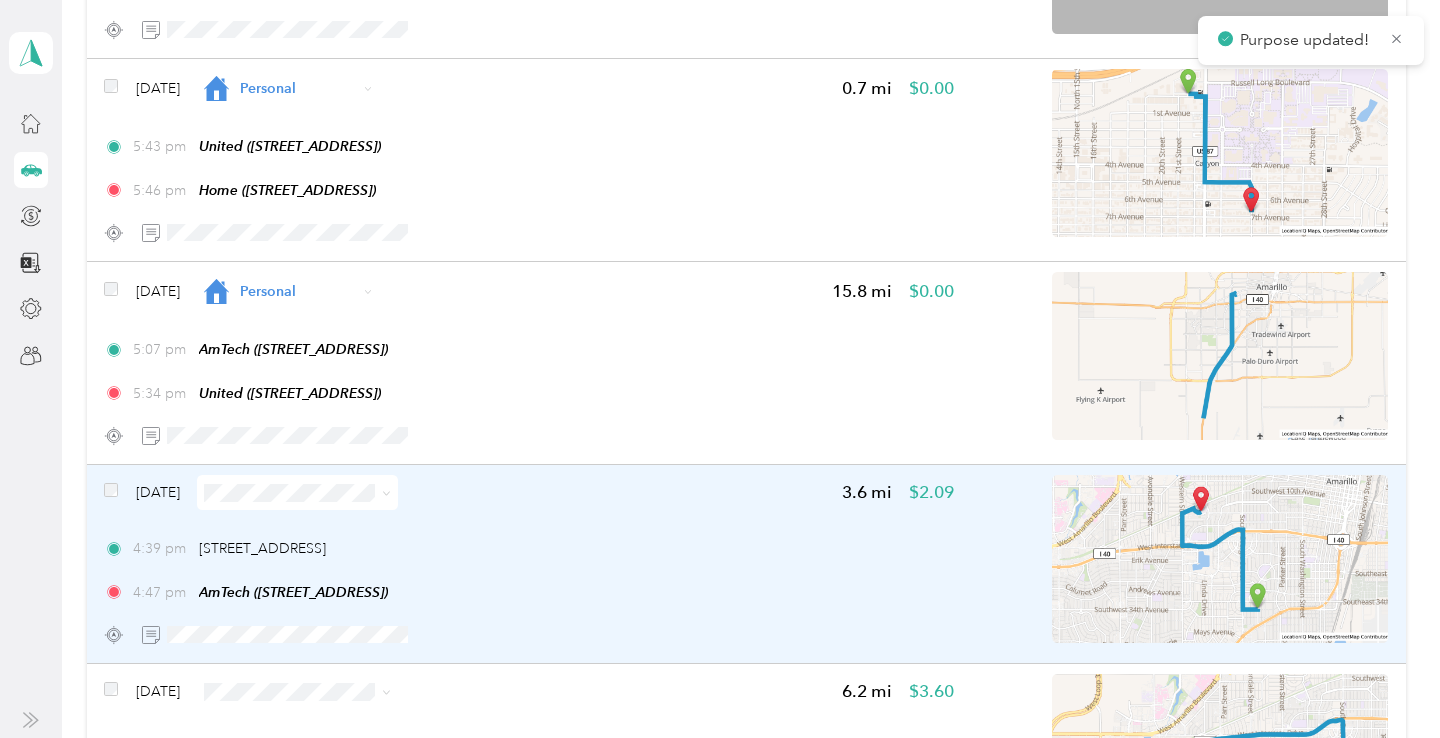 scroll, scrollTop: 4154, scrollLeft: 0, axis: vertical 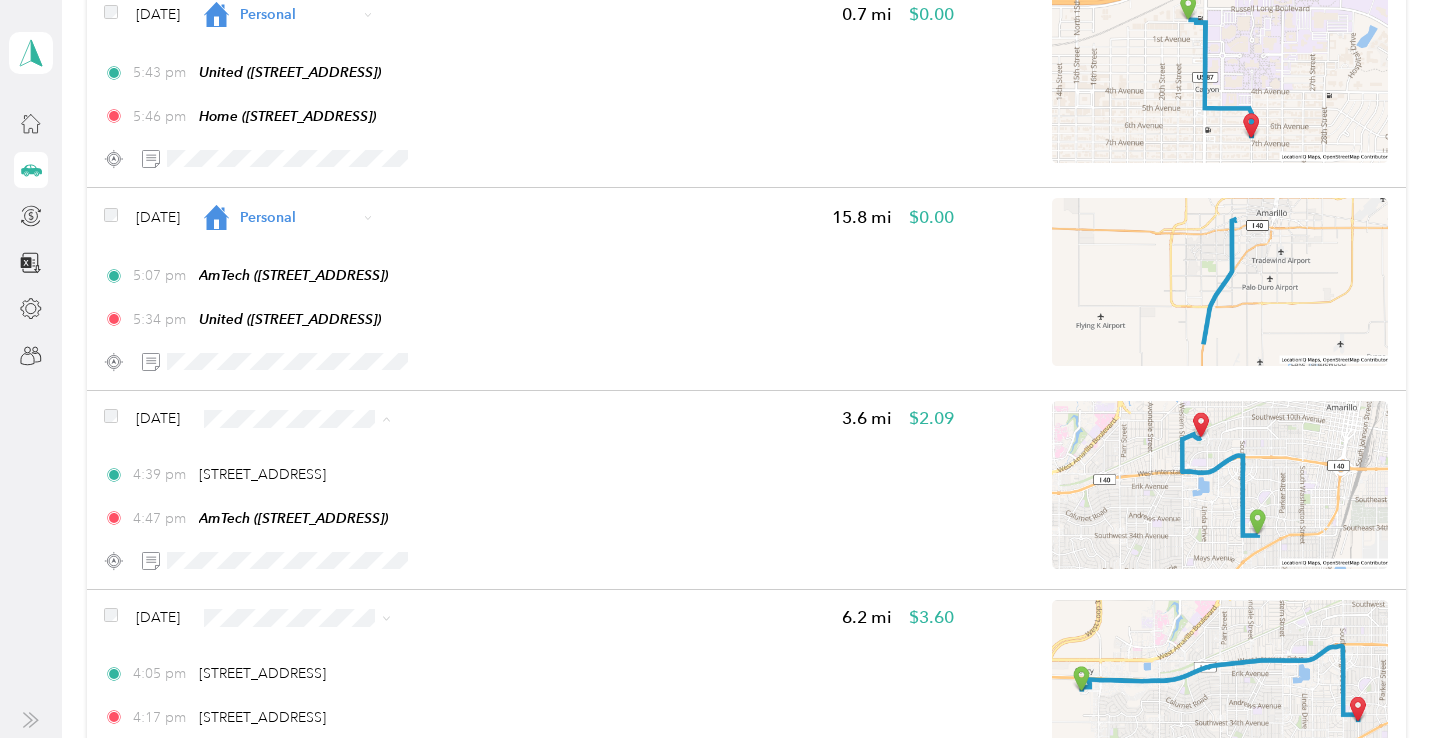 click on "Work" at bounding box center [341, 468] 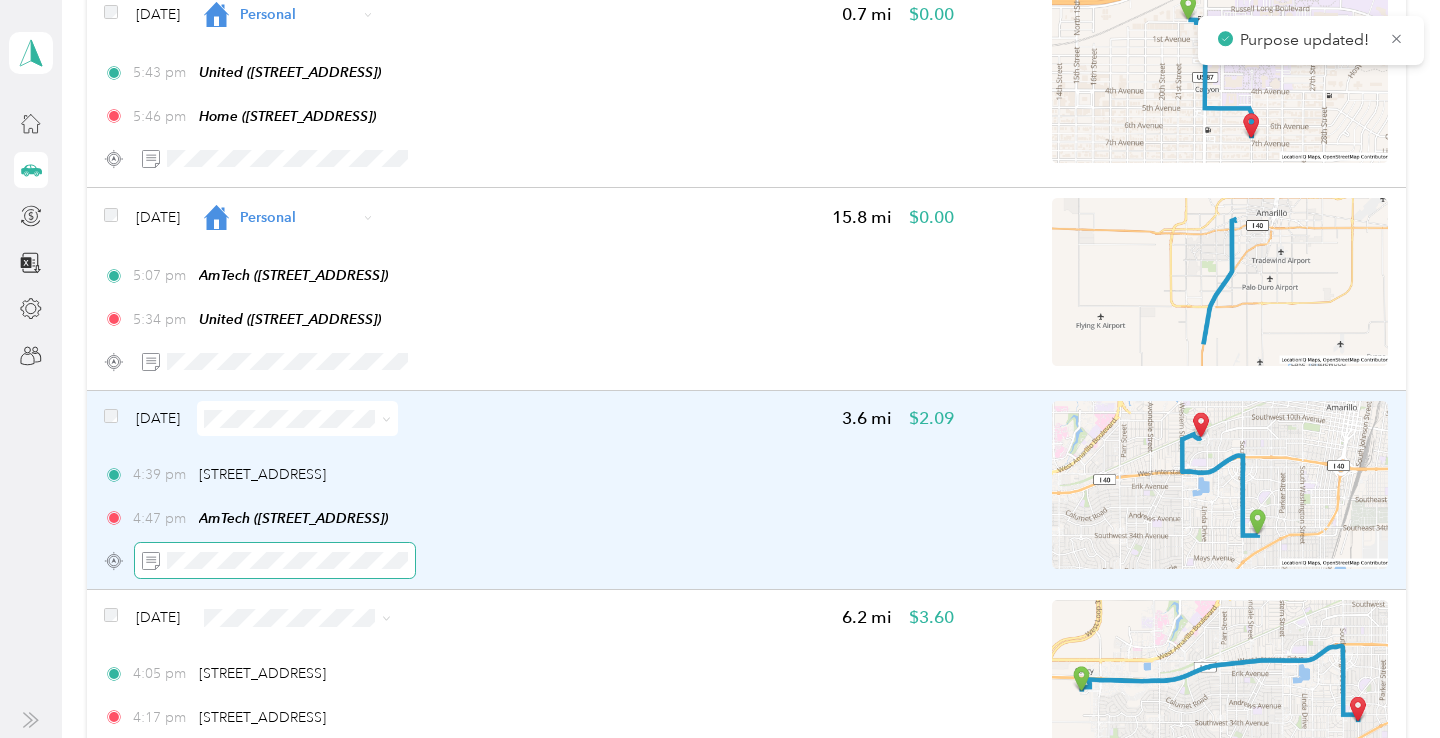 click at bounding box center (275, 560) 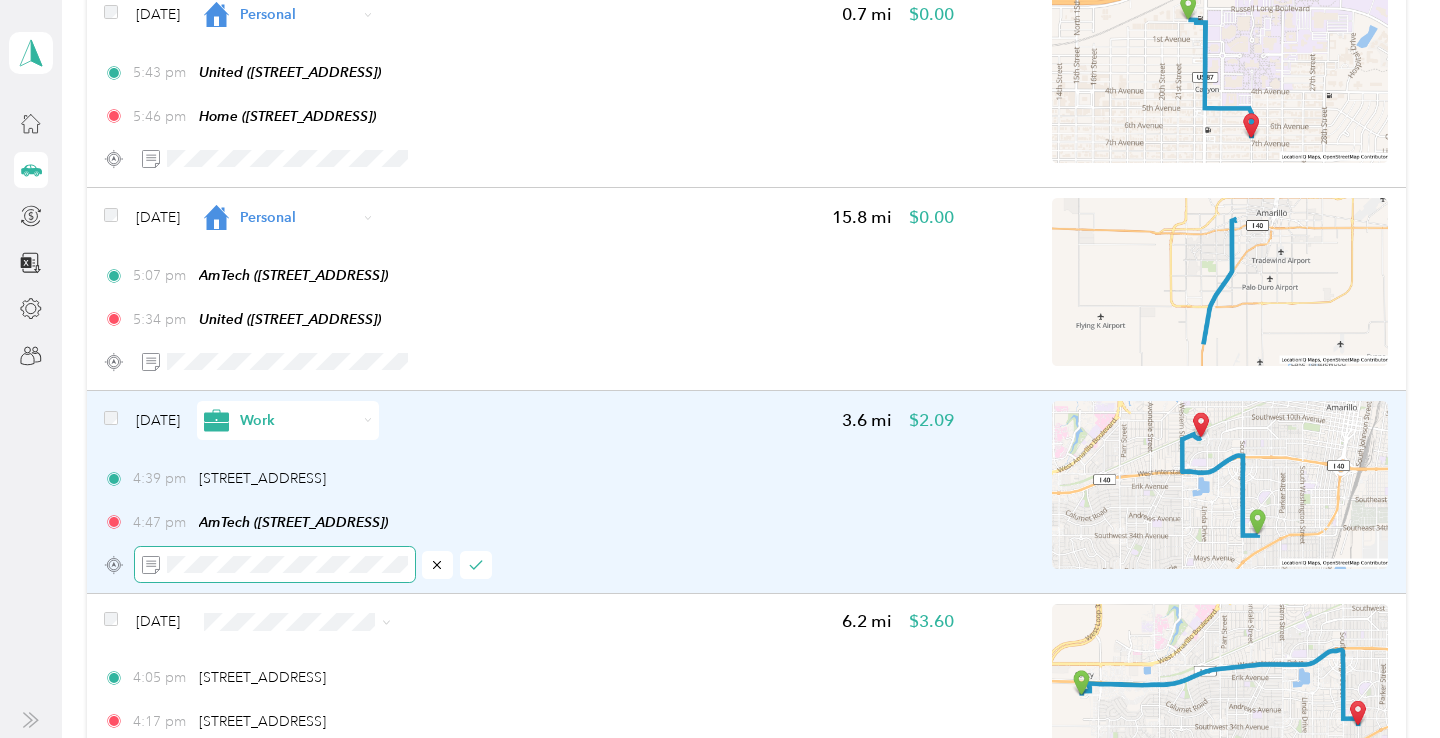 scroll, scrollTop: 0, scrollLeft: 0, axis: both 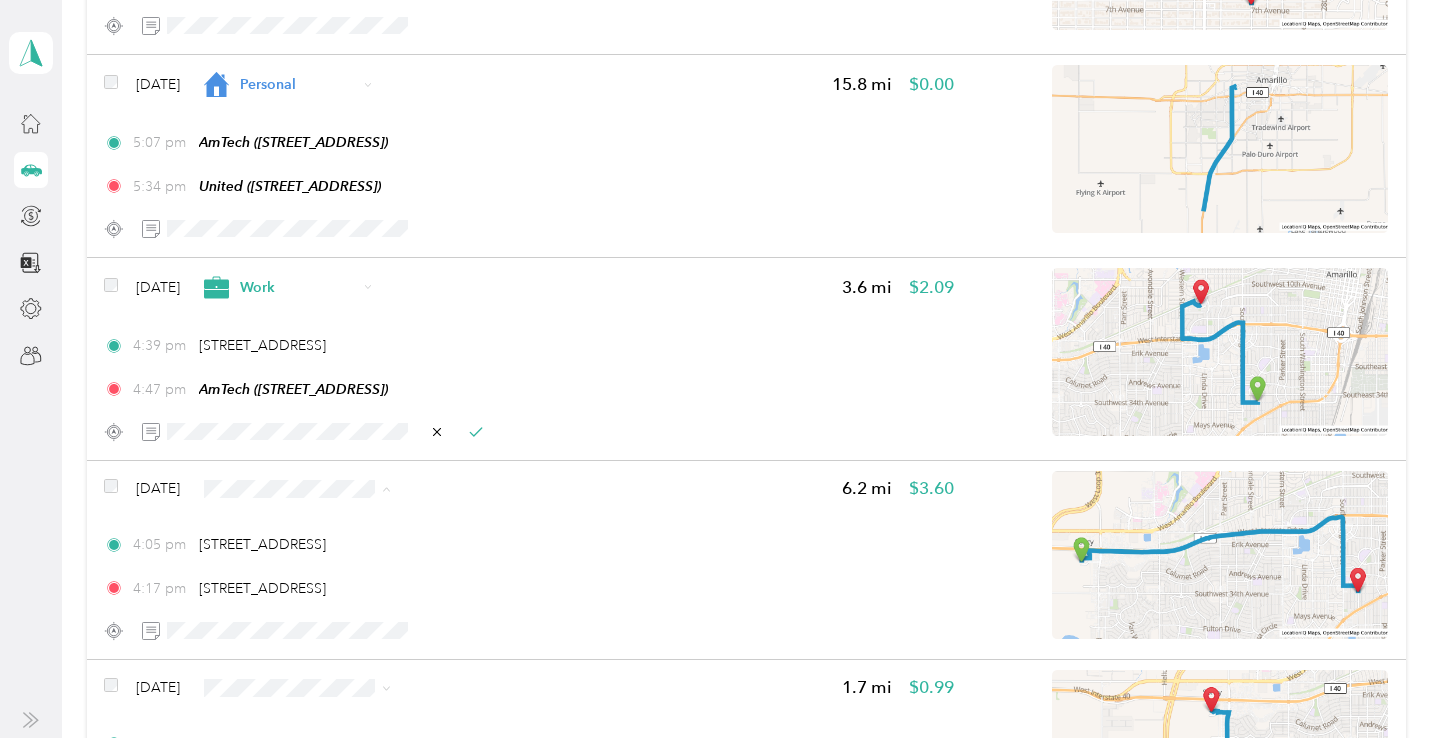 click on "Work" at bounding box center (341, 220) 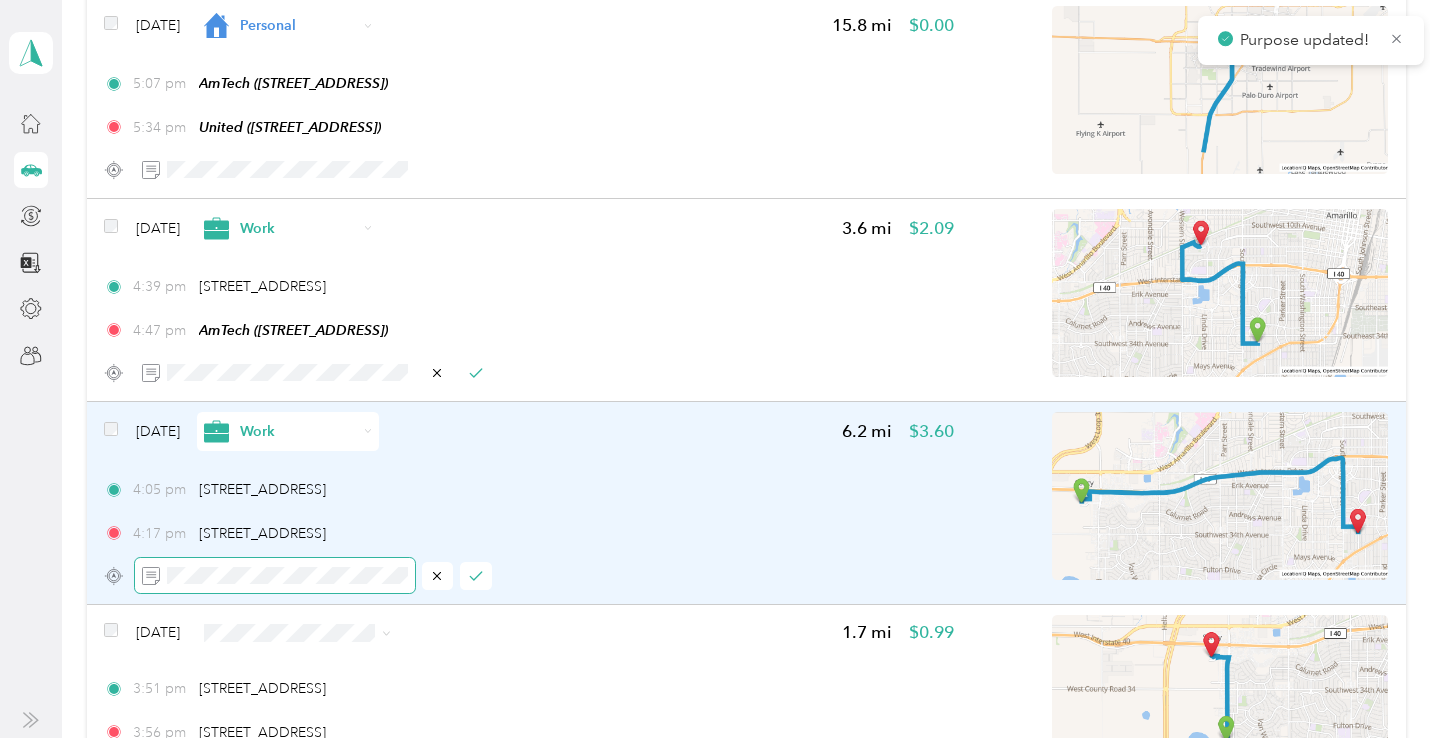scroll, scrollTop: 4374, scrollLeft: 0, axis: vertical 